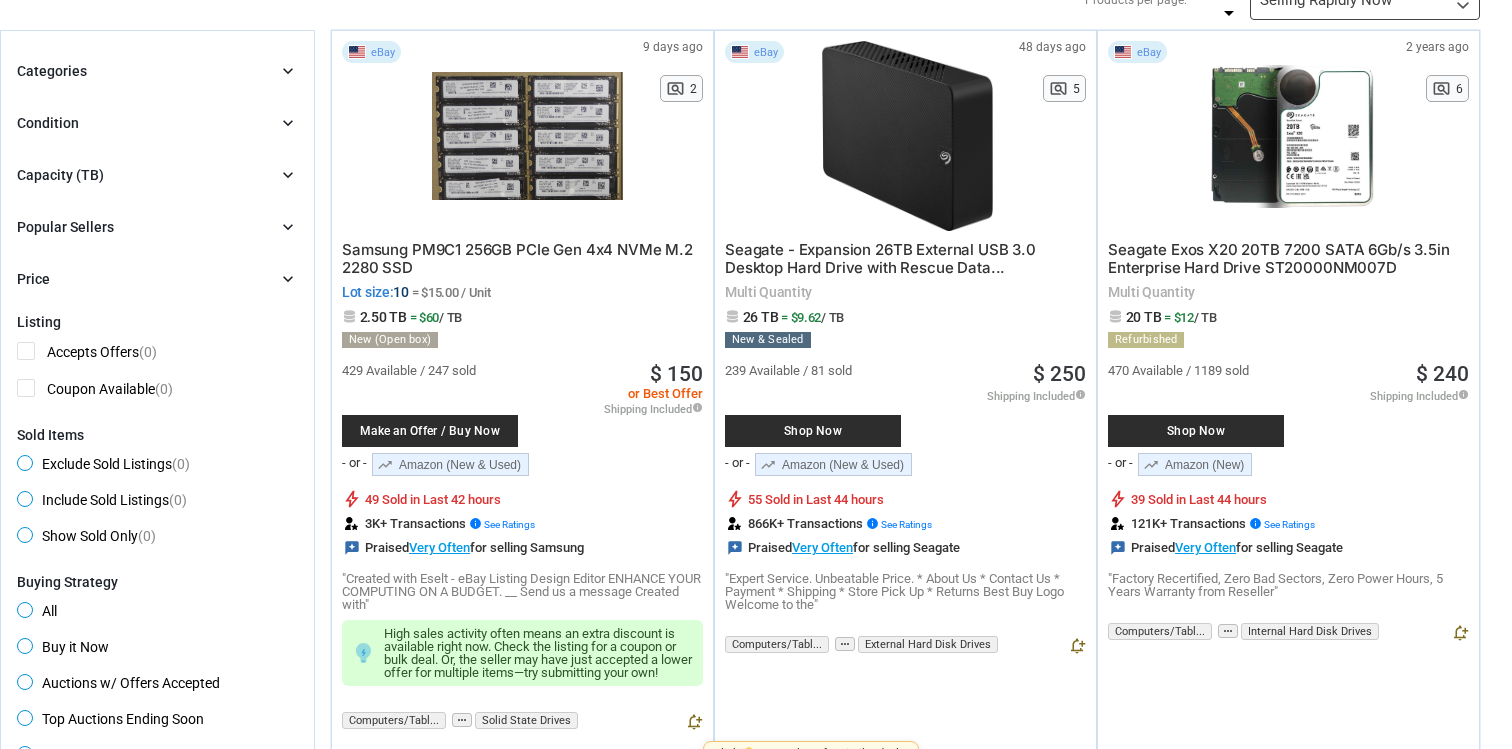scroll, scrollTop: 0, scrollLeft: 0, axis: both 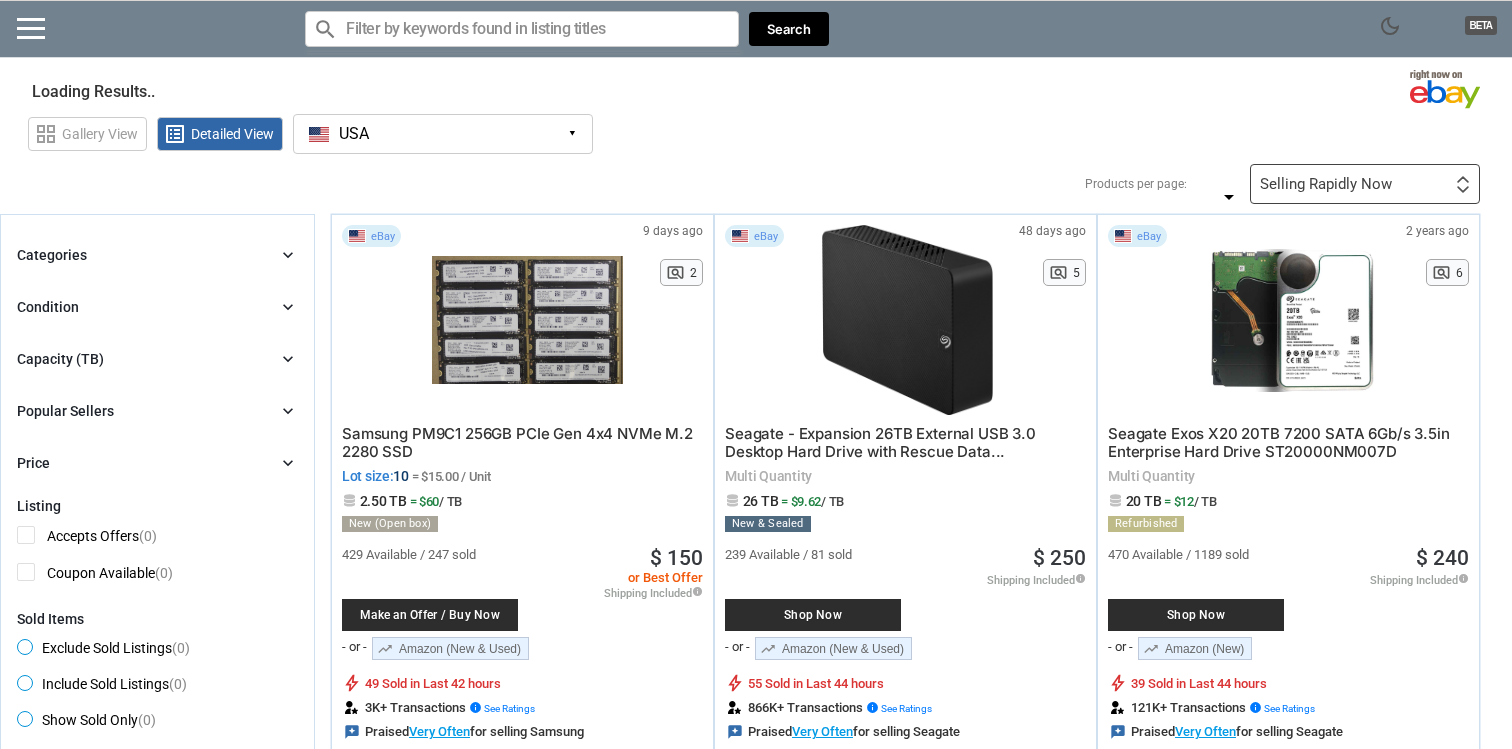click on "Categories" at bounding box center (52, 255) 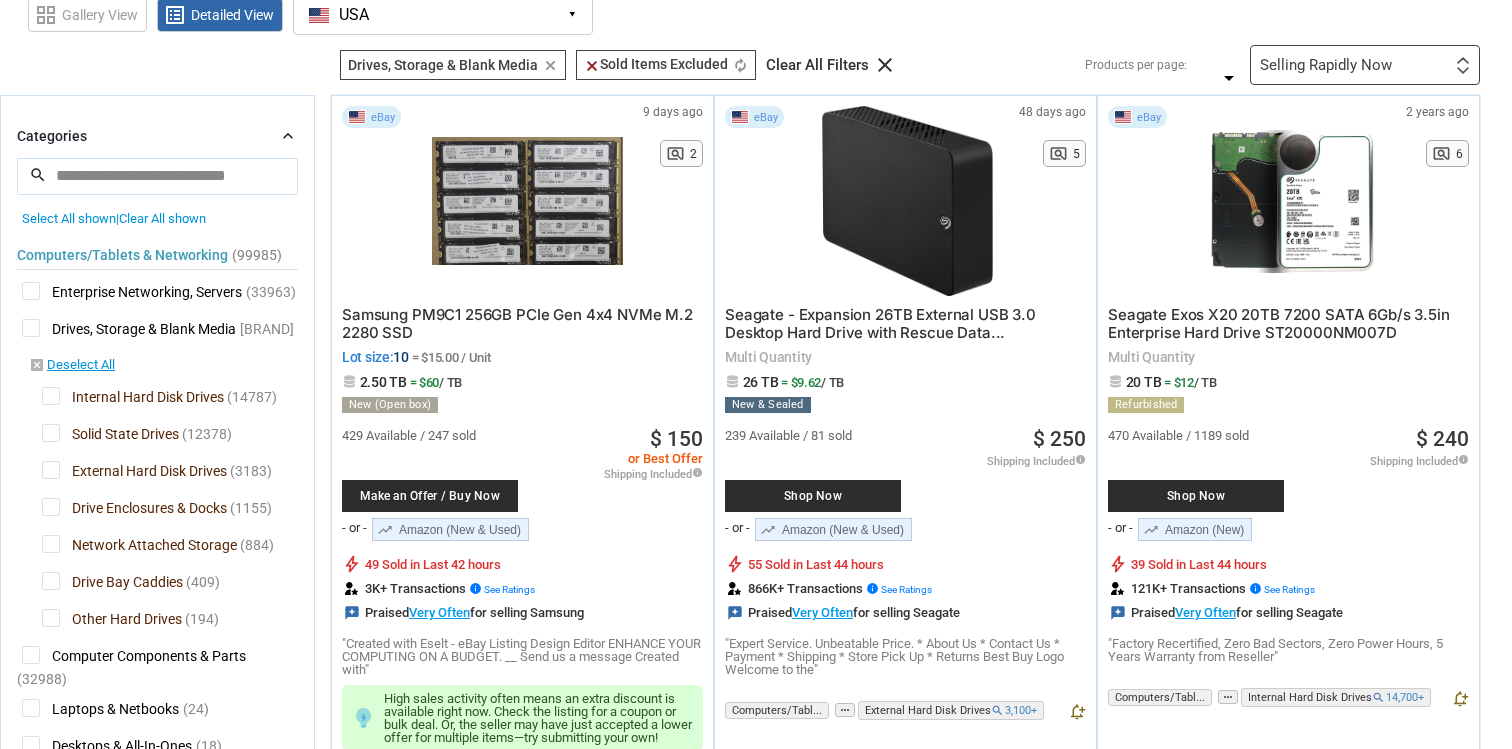 scroll, scrollTop: 154, scrollLeft: 0, axis: vertical 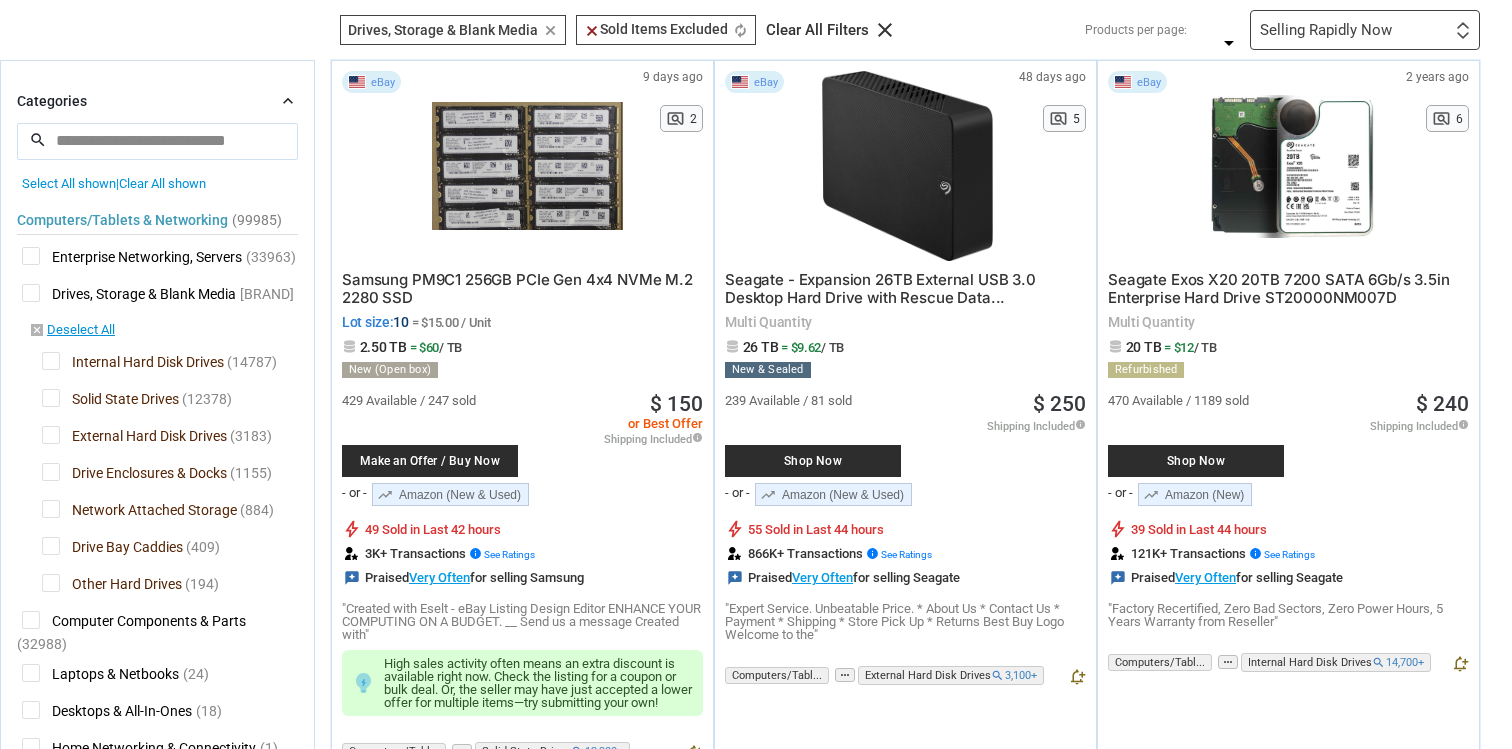 click on "Internal Hard Disk Drives" at bounding box center (133, 364) 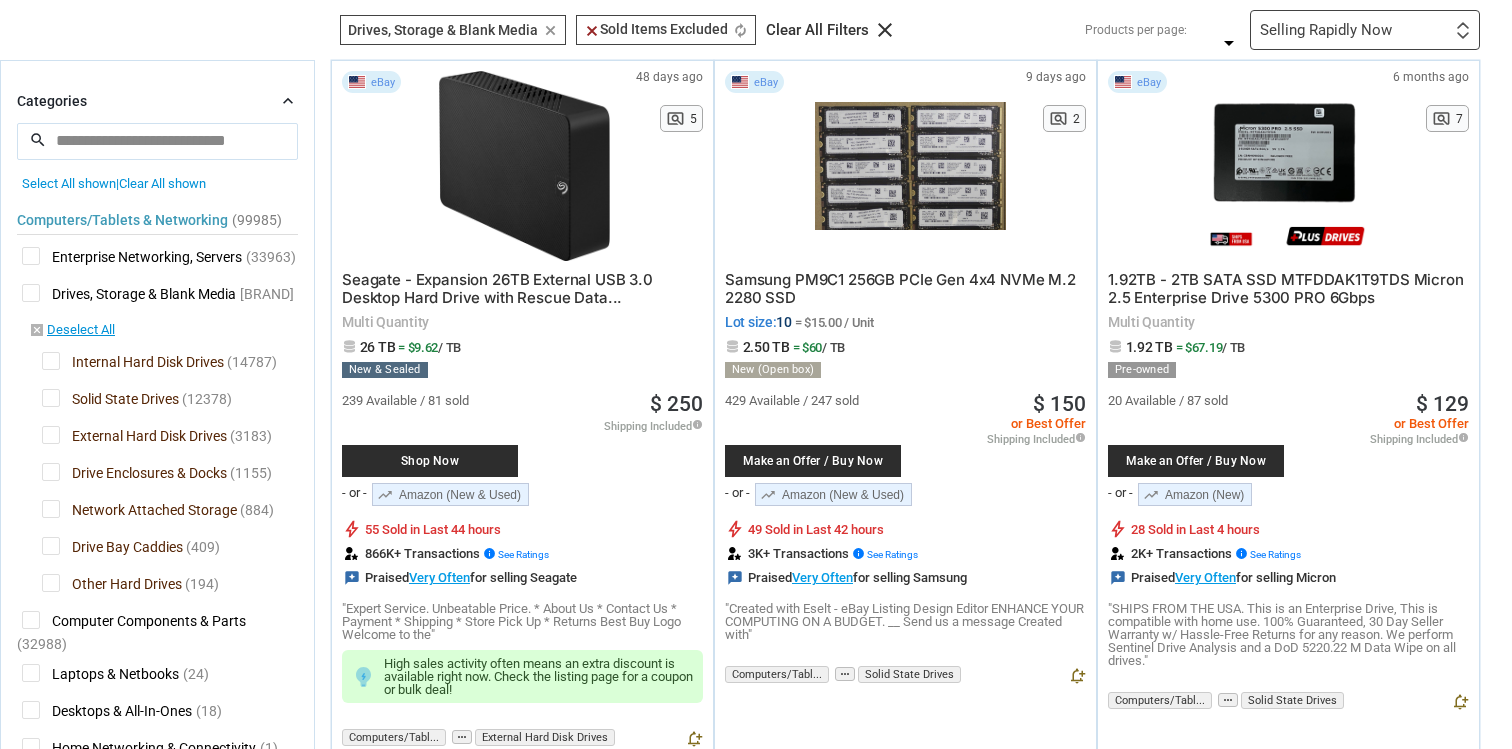 click on "Drive Bay Caddies" at bounding box center (112, 549) 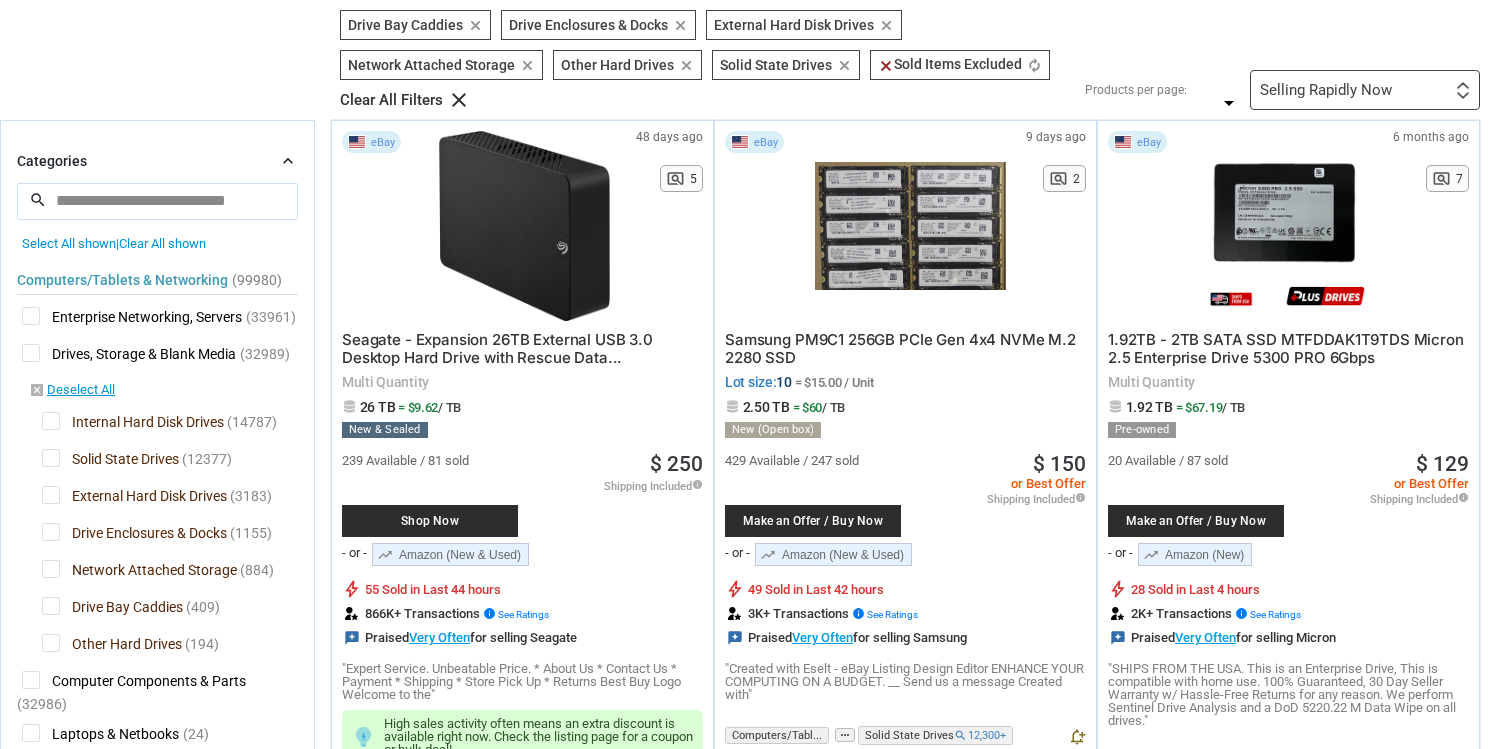 click on "Other Hard Drives" at bounding box center (112, 646) 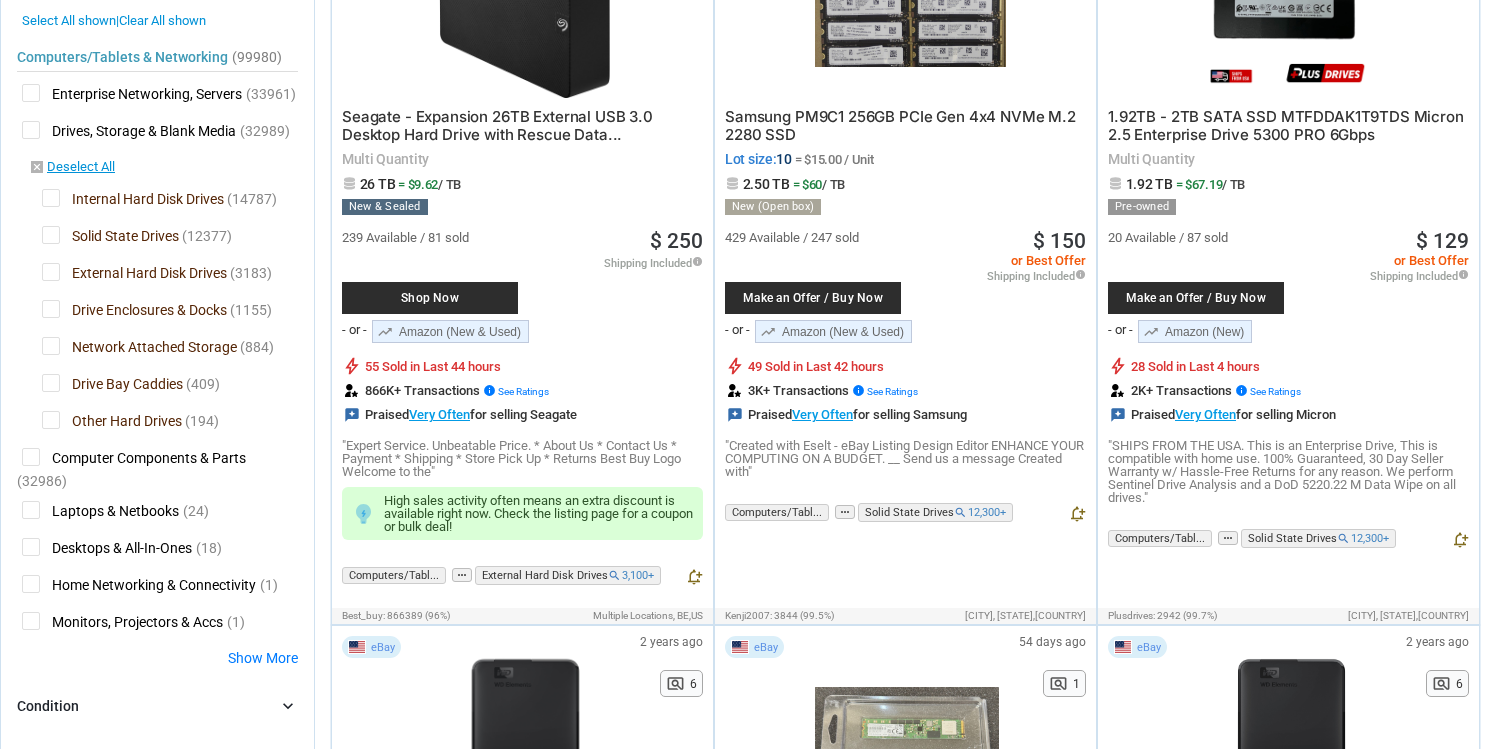 scroll, scrollTop: 288, scrollLeft: 0, axis: vertical 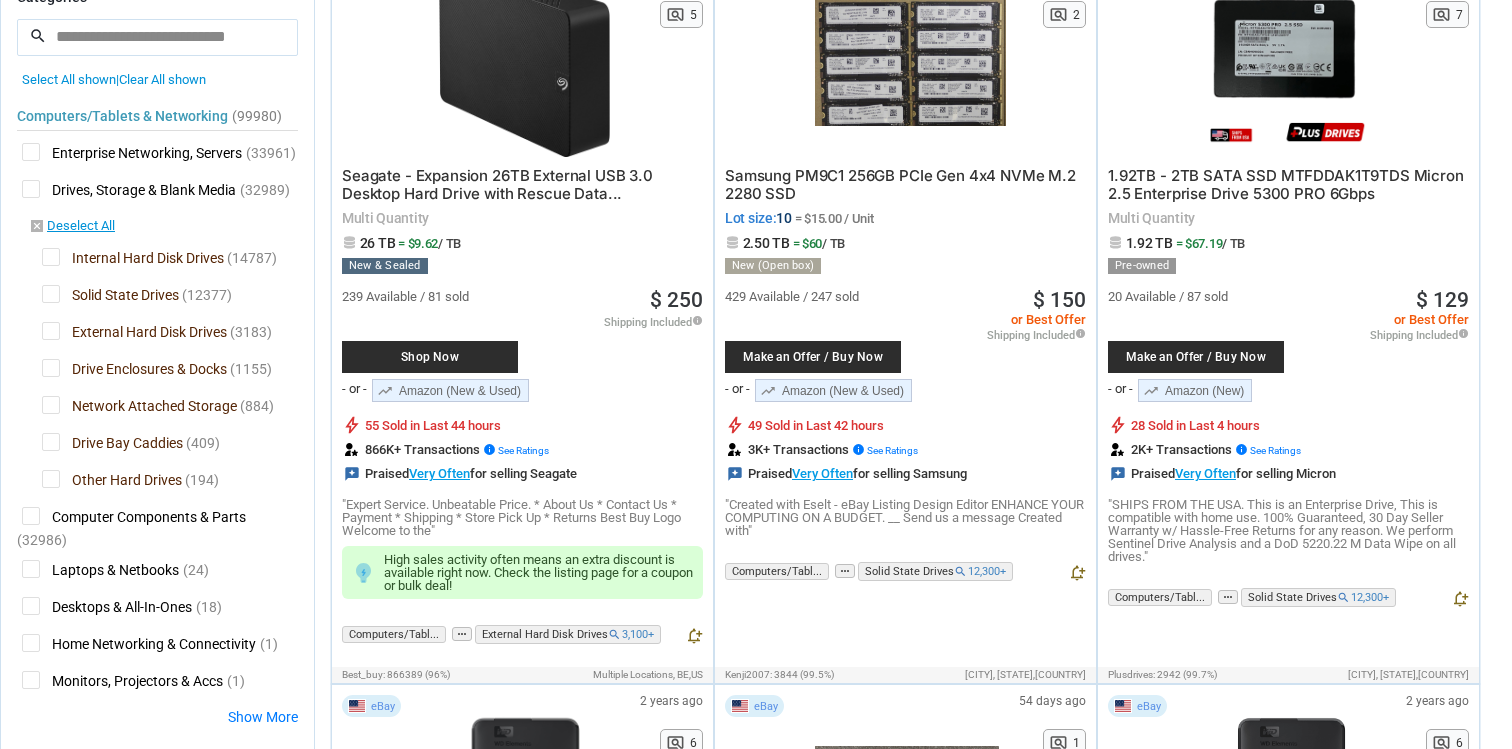 click on "Drive Enclosures & Docks" at bounding box center (134, 371) 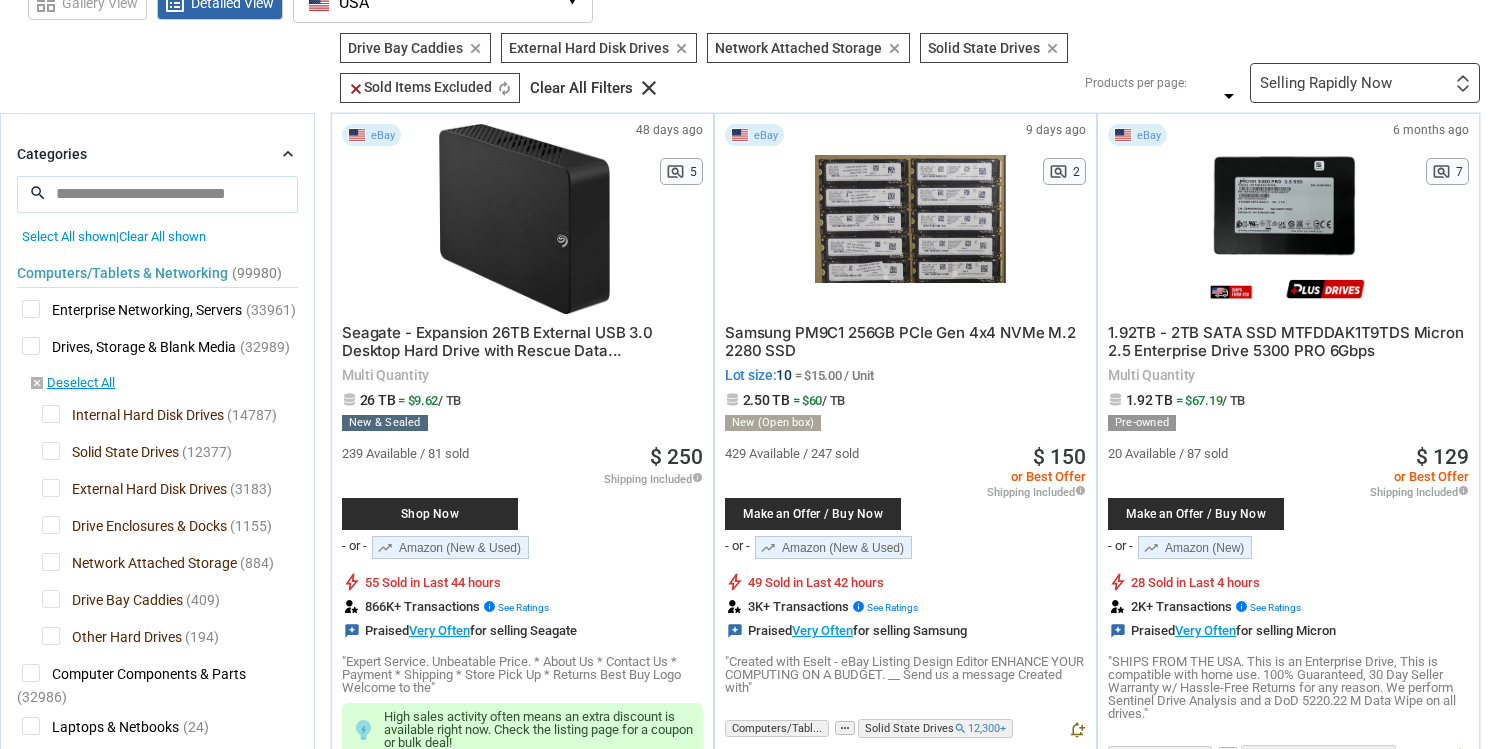 scroll, scrollTop: 0, scrollLeft: 0, axis: both 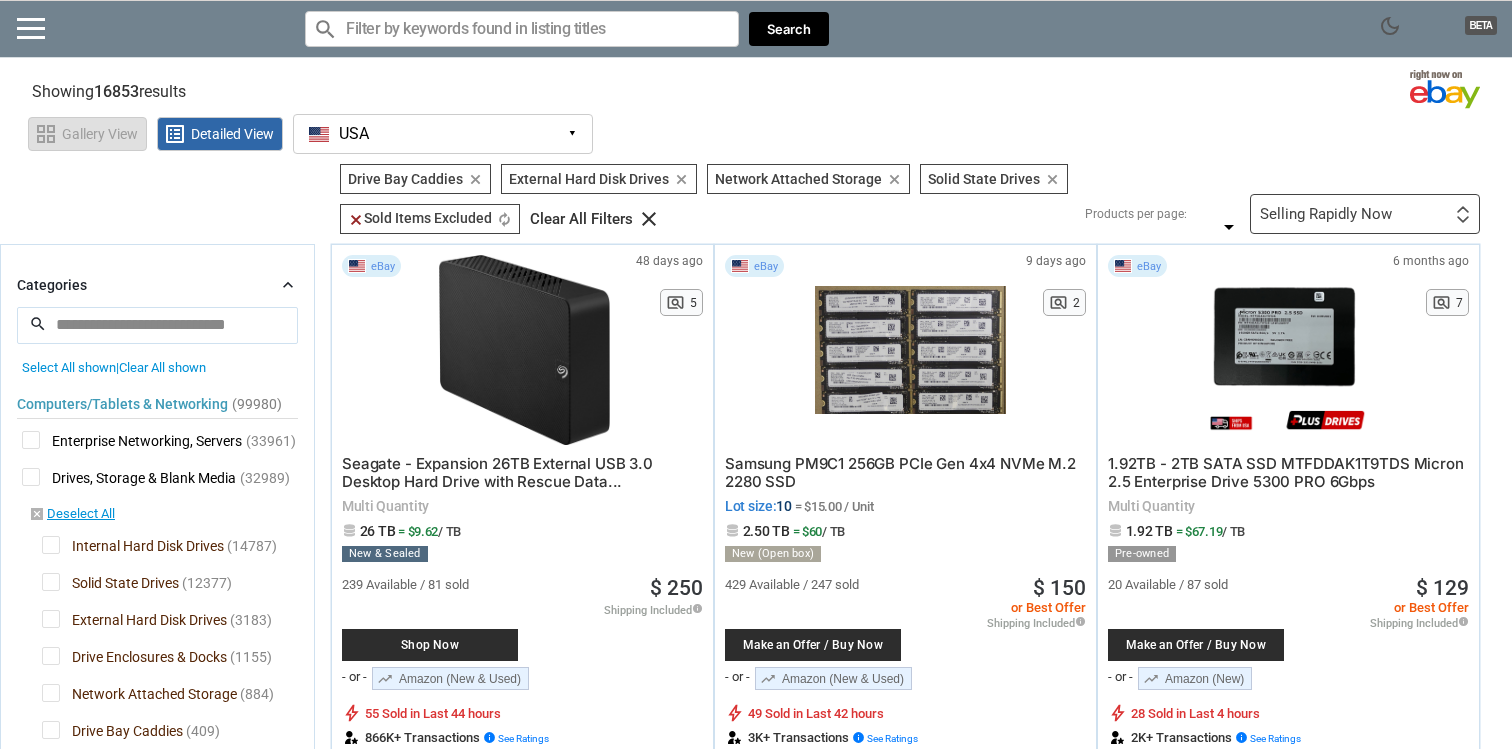 click on "Gallery View" at bounding box center (100, 134) 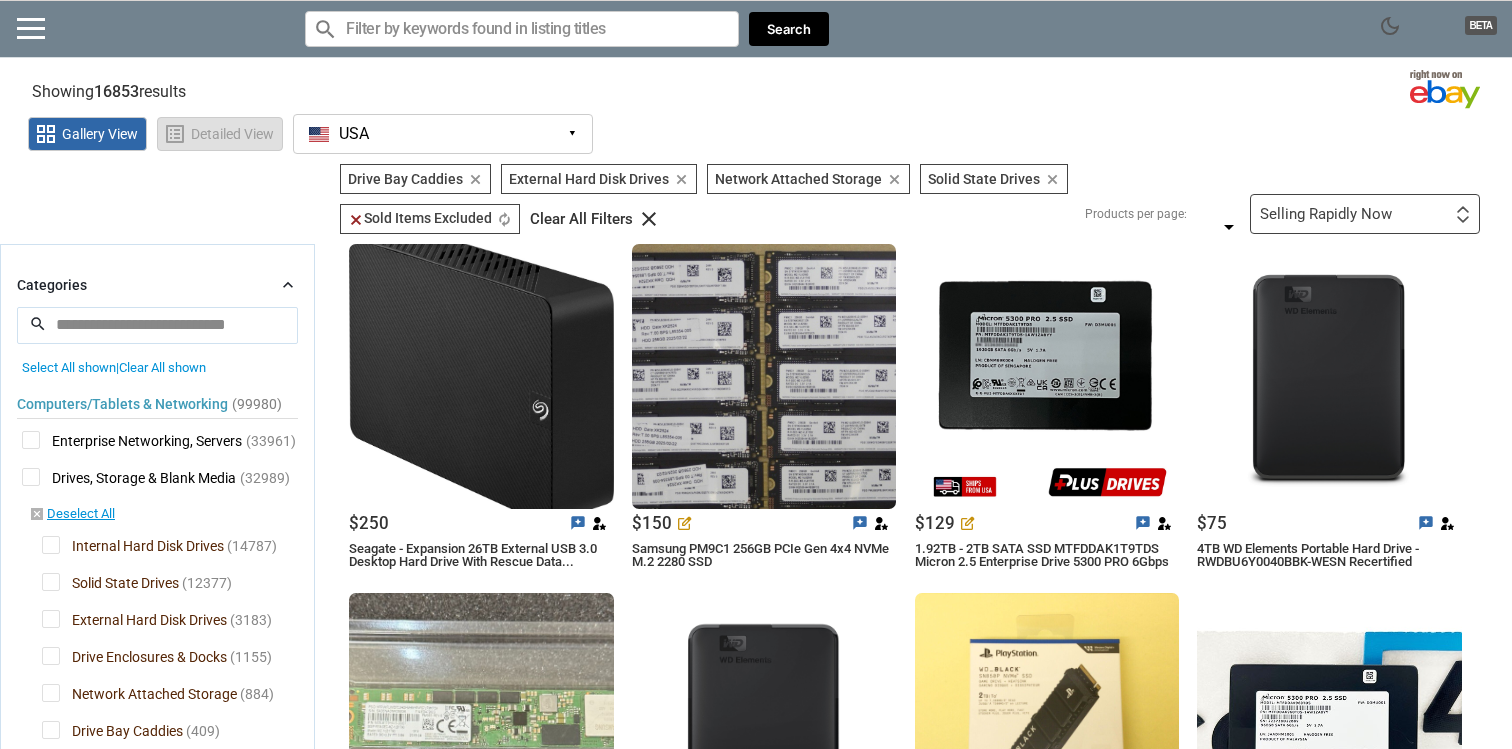 click on "Detailed View" at bounding box center (232, 134) 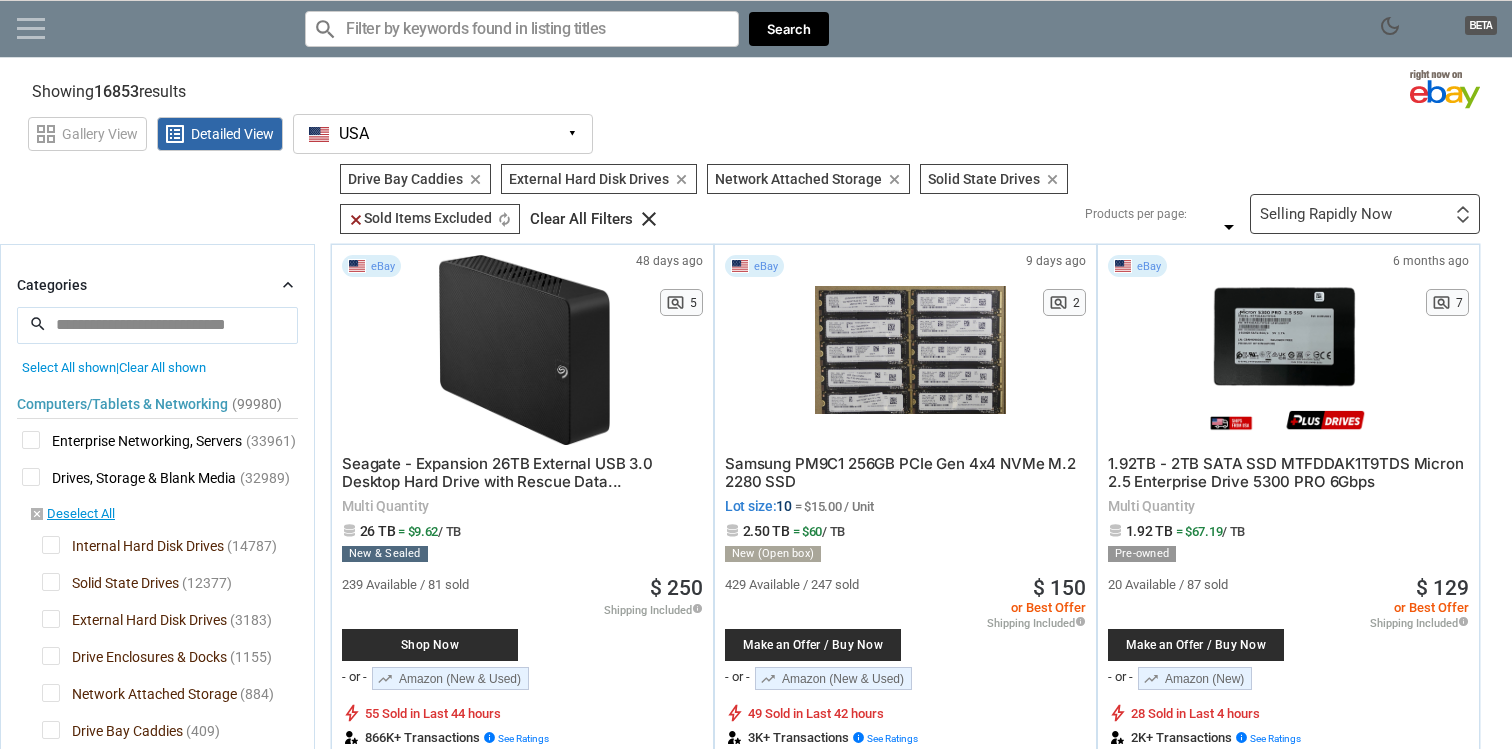 click at bounding box center [31, 28] 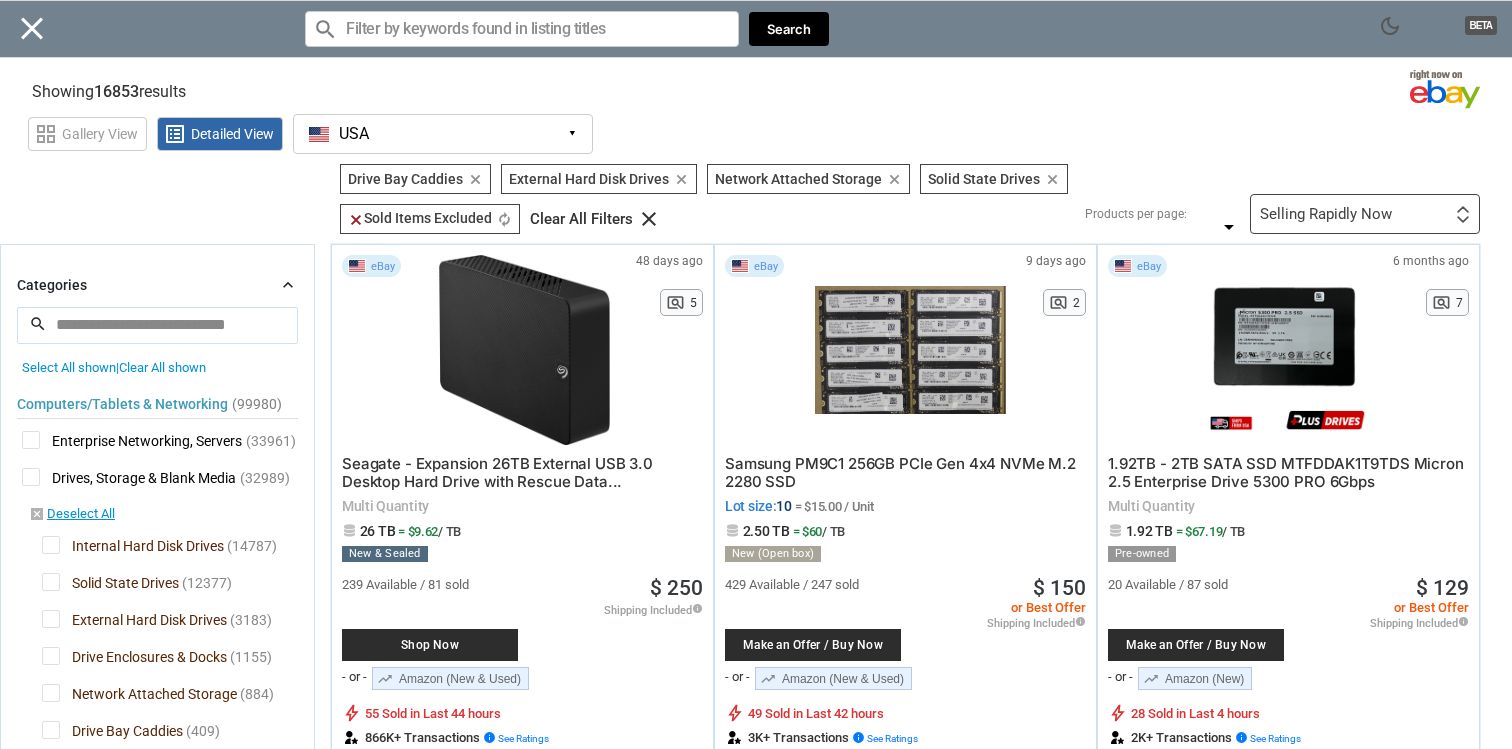 click on "Close menu" at bounding box center [756, 374] 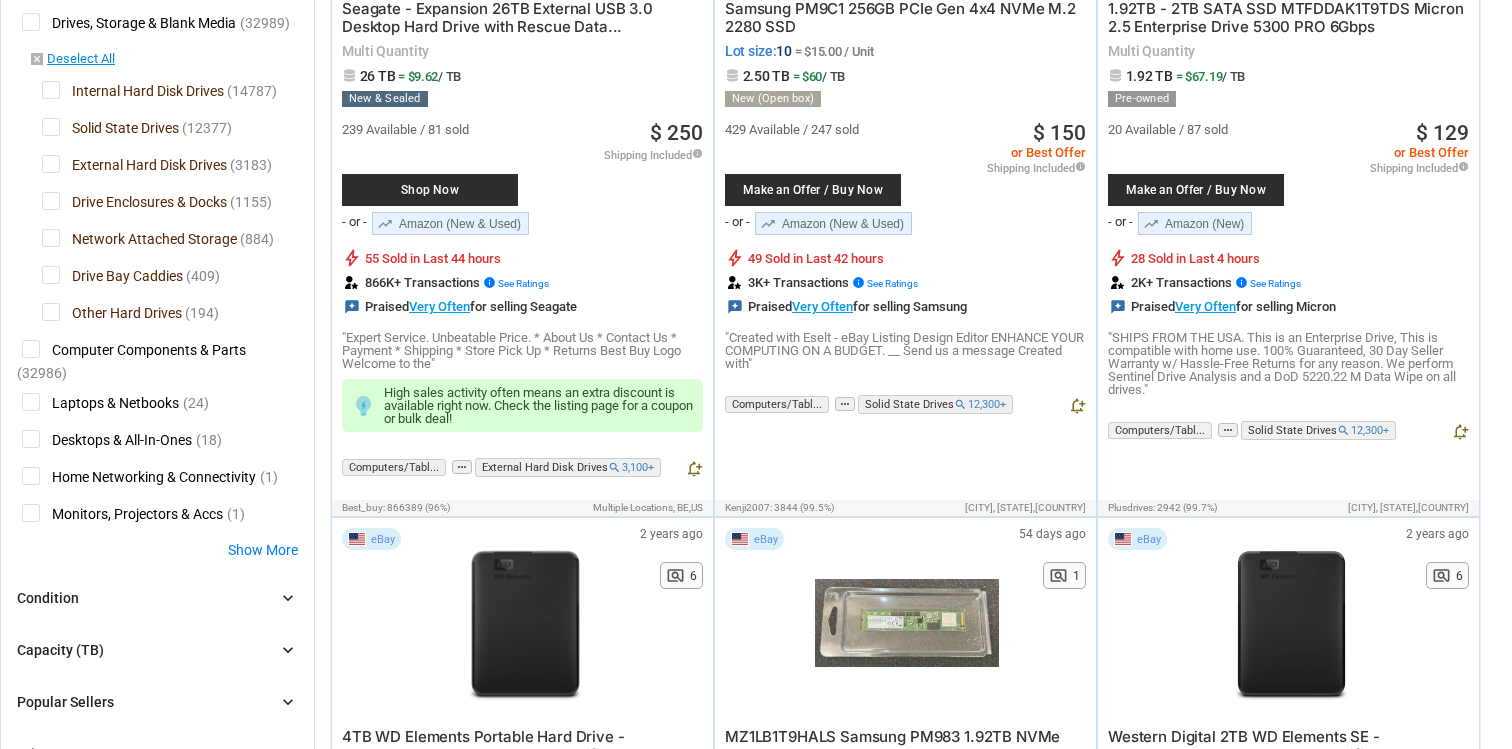 scroll, scrollTop: 429, scrollLeft: 0, axis: vertical 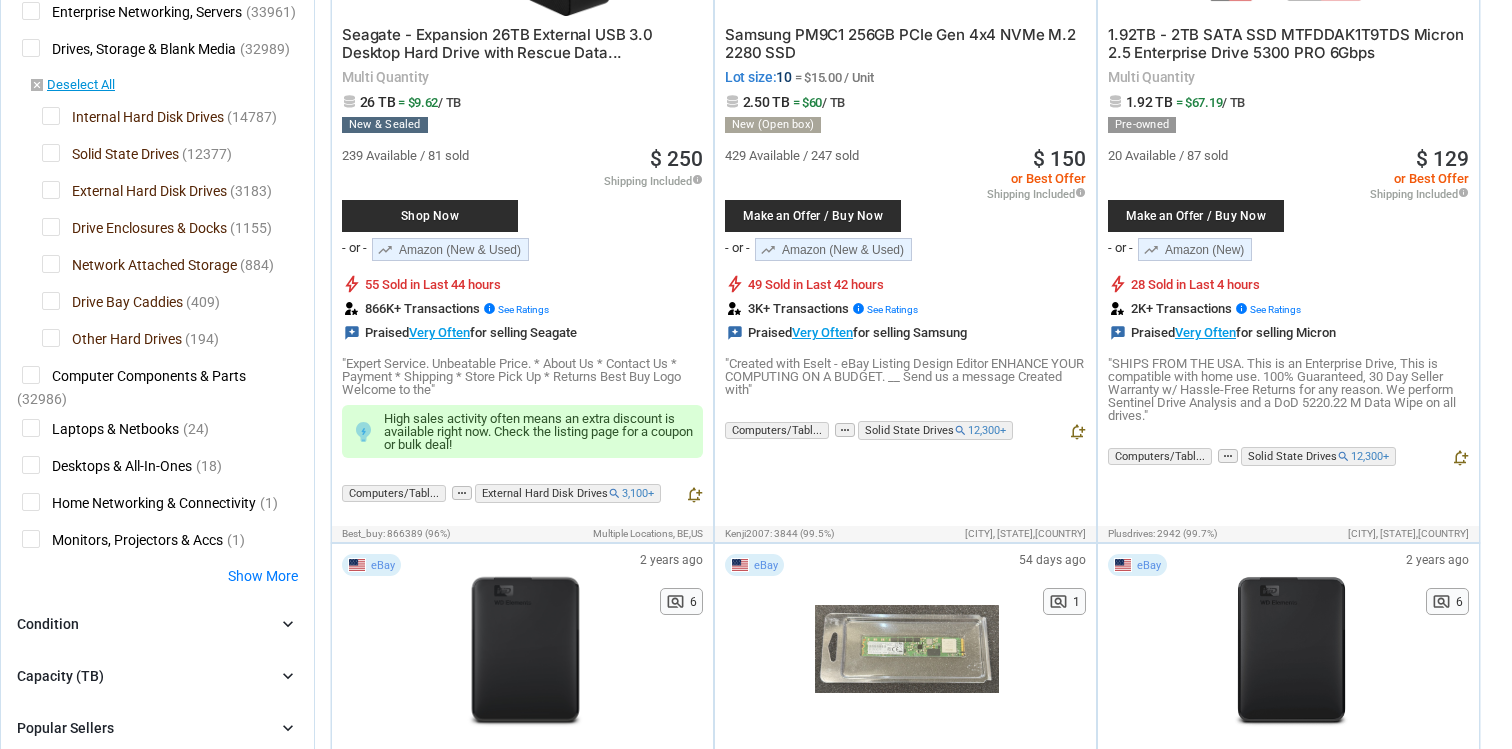 click on "Network Attached Storage" at bounding box center (139, 267) 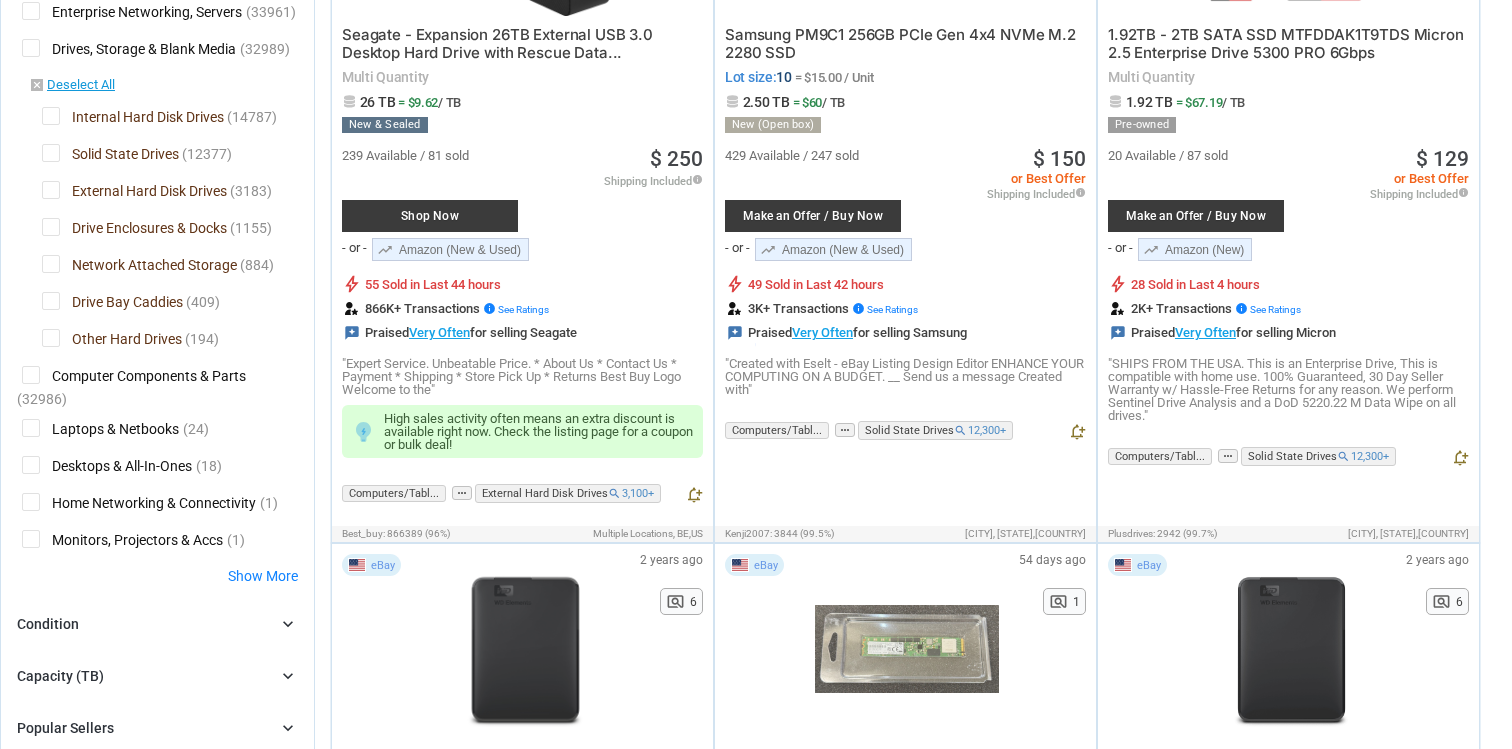 click on "dark_mode
BETA
search
Filter by keyword
search
clear
Search
search
clear
close
Search
Showing  16853  results
Loading Results
(61.18%)
grid_view
Gallery View
list_alt" at bounding box center (756, 5406) 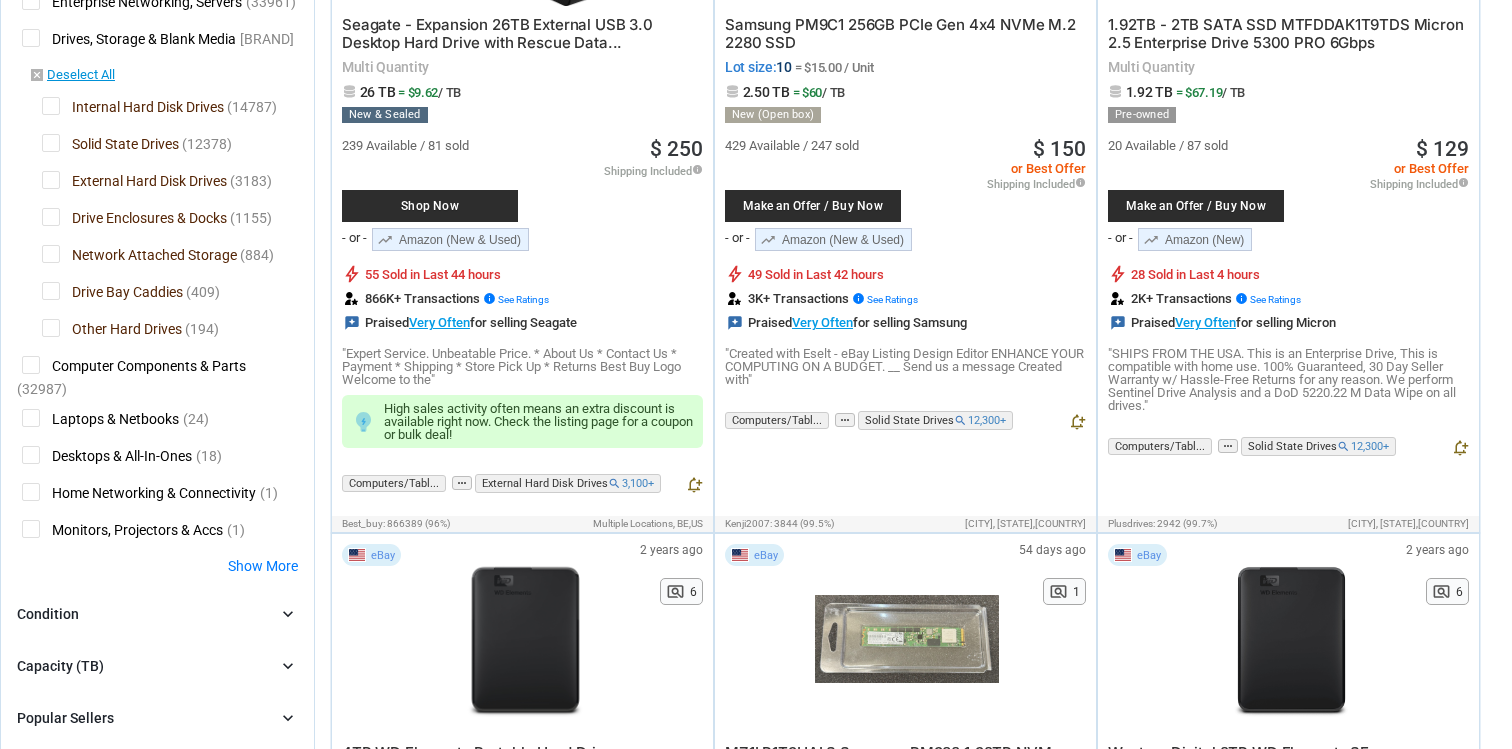 click on "Drive Bay Caddies" at bounding box center (112, 294) 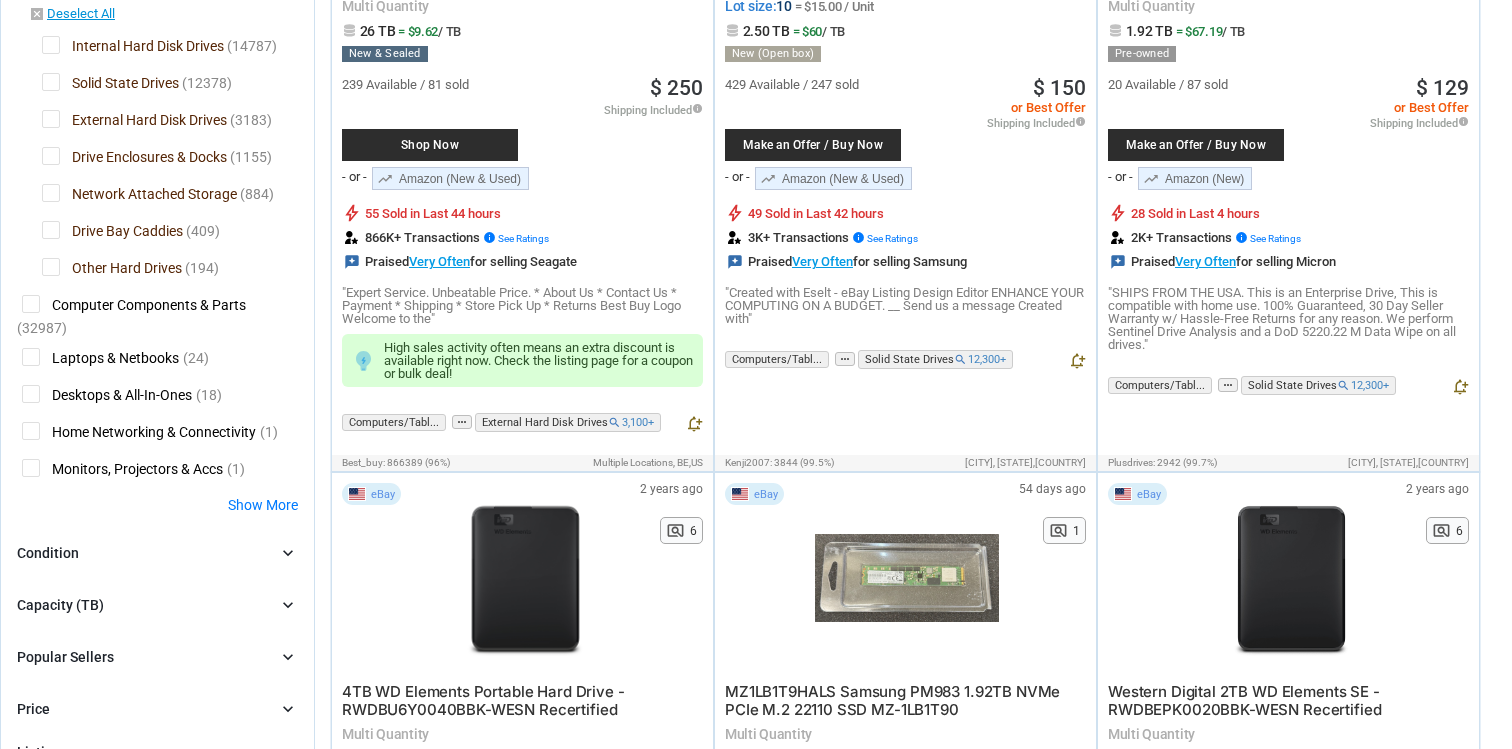 scroll, scrollTop: 467, scrollLeft: 0, axis: vertical 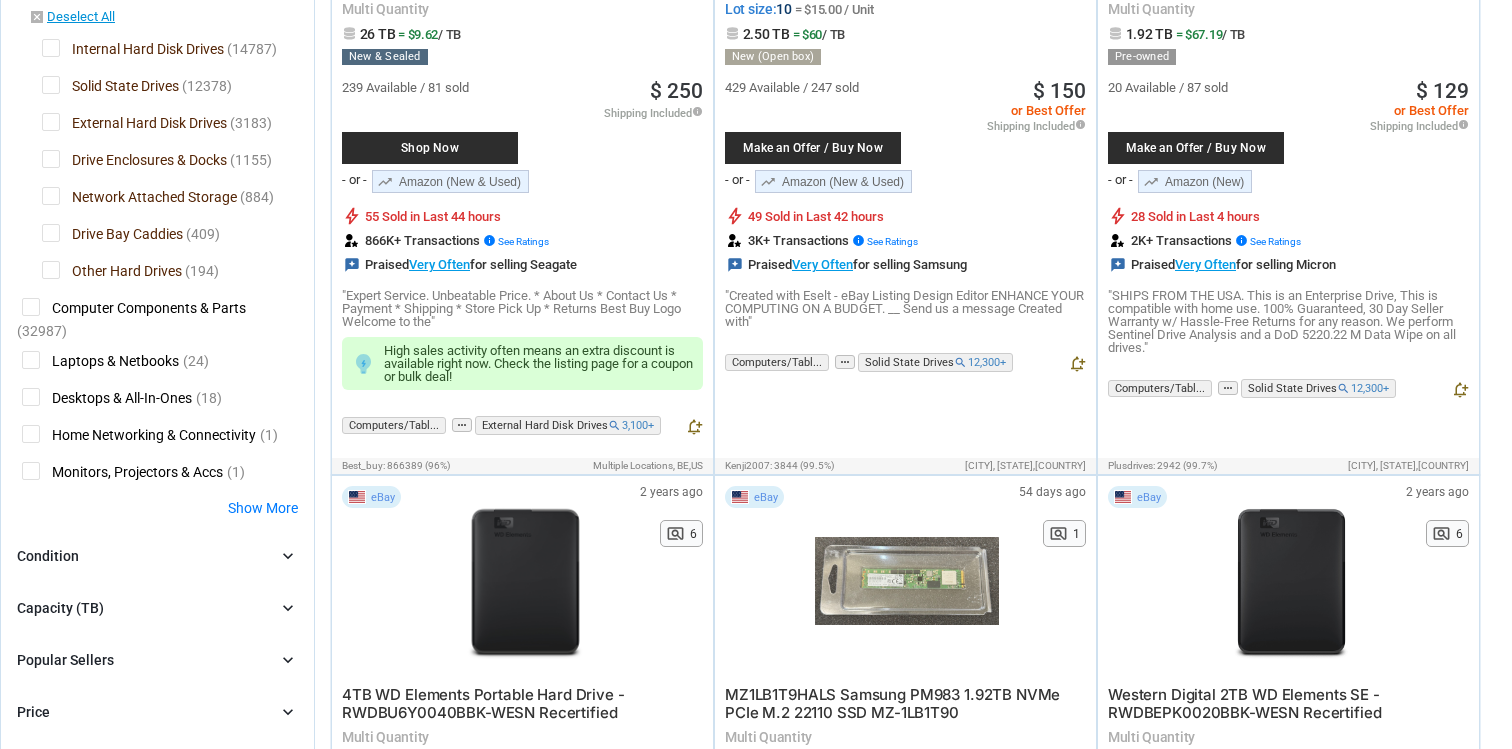 click on "chevron_right" at bounding box center [288, 608] 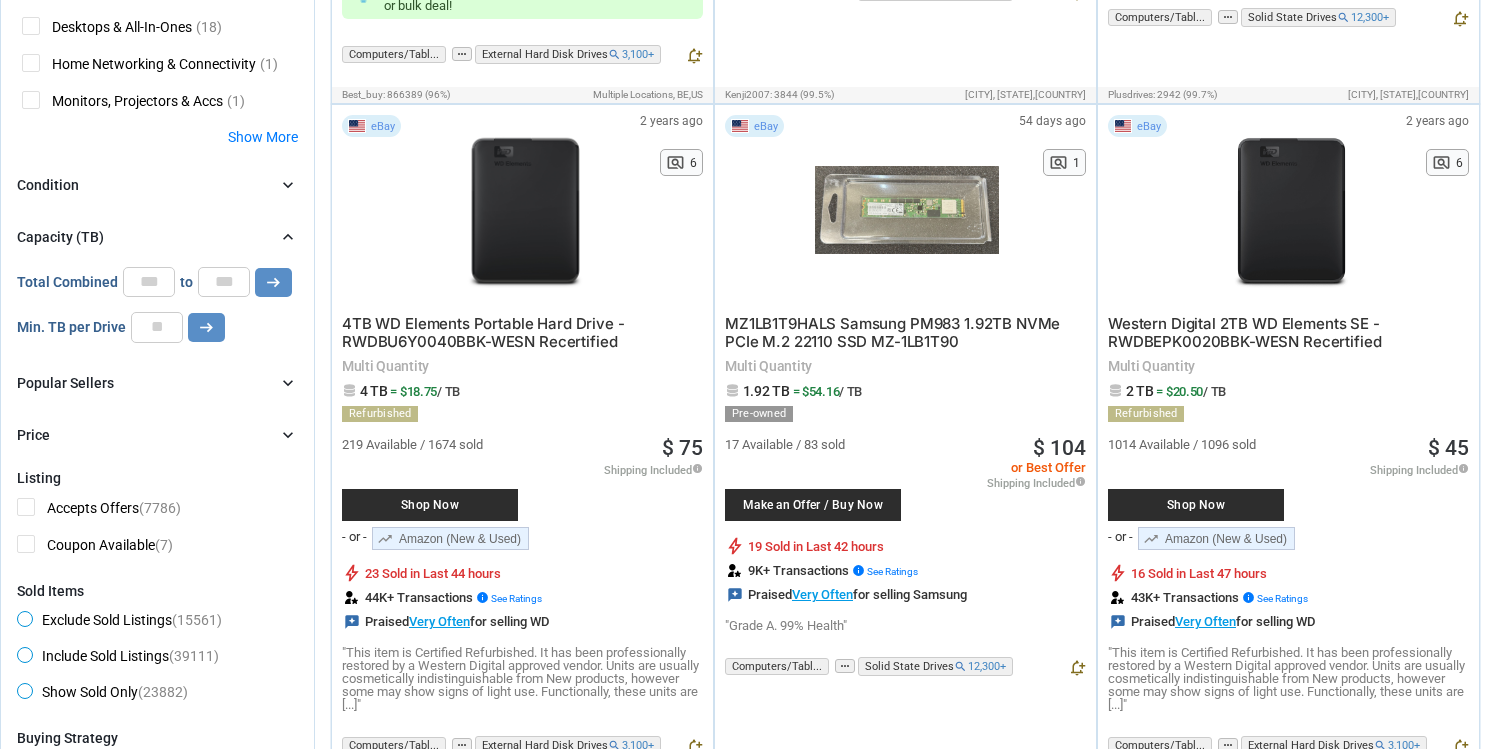 scroll, scrollTop: 939, scrollLeft: 0, axis: vertical 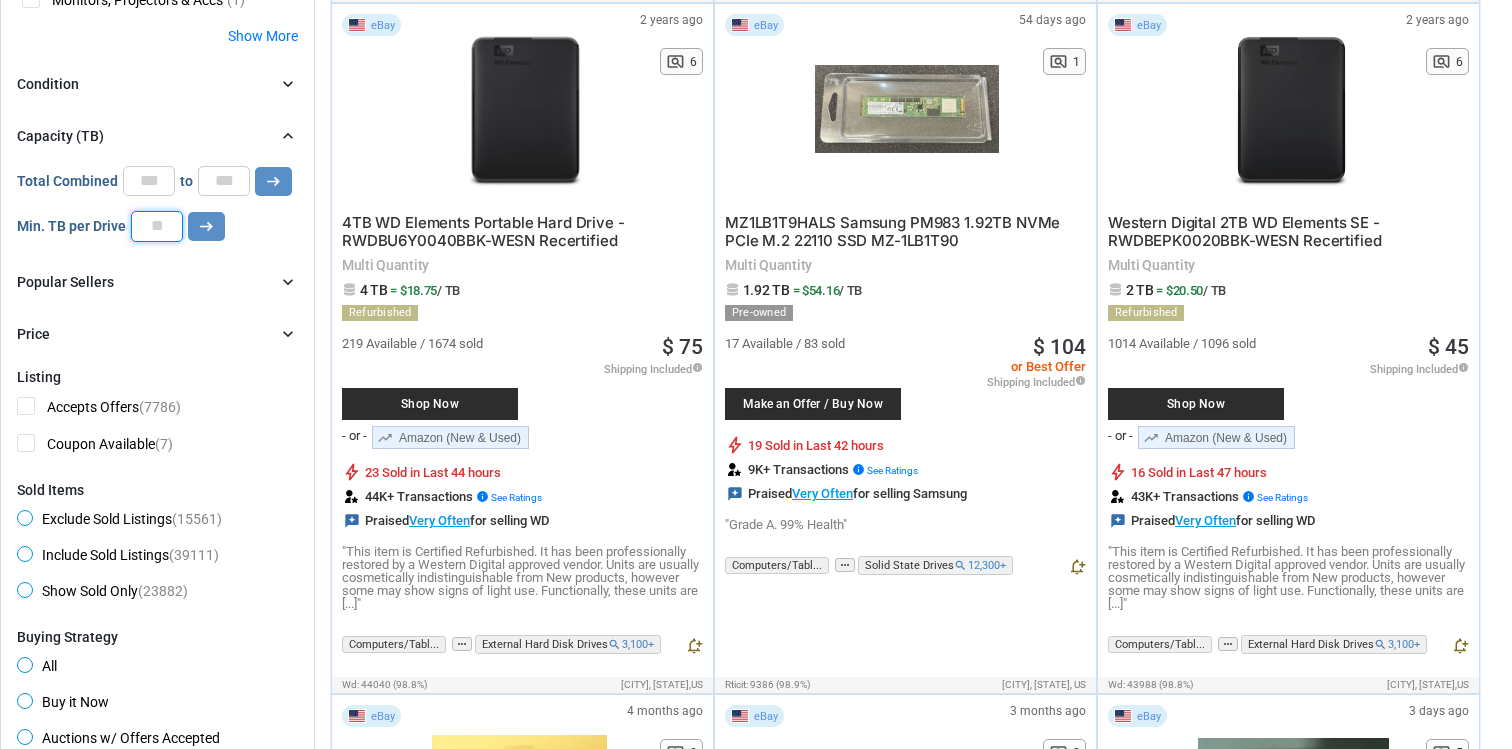 click at bounding box center (157, 226) 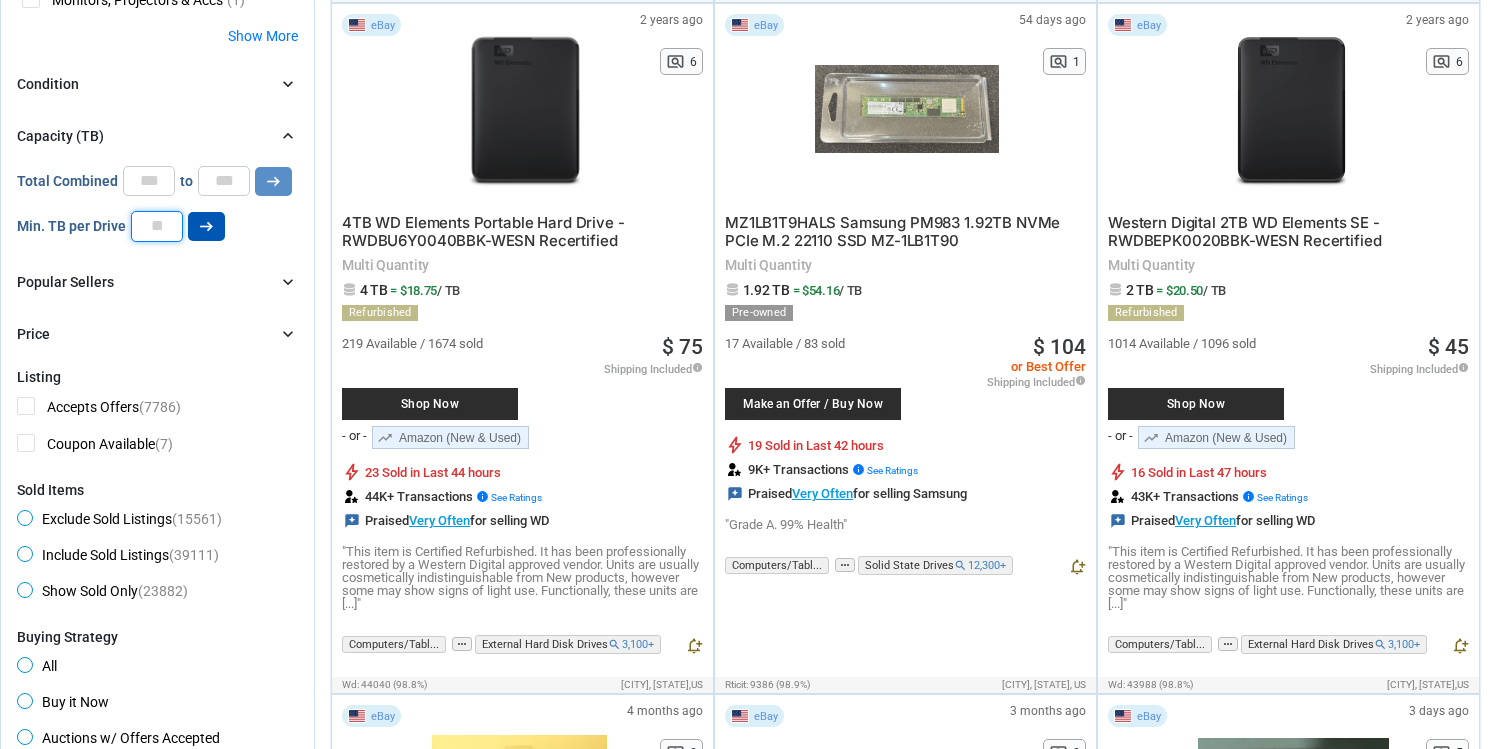 type on "*" 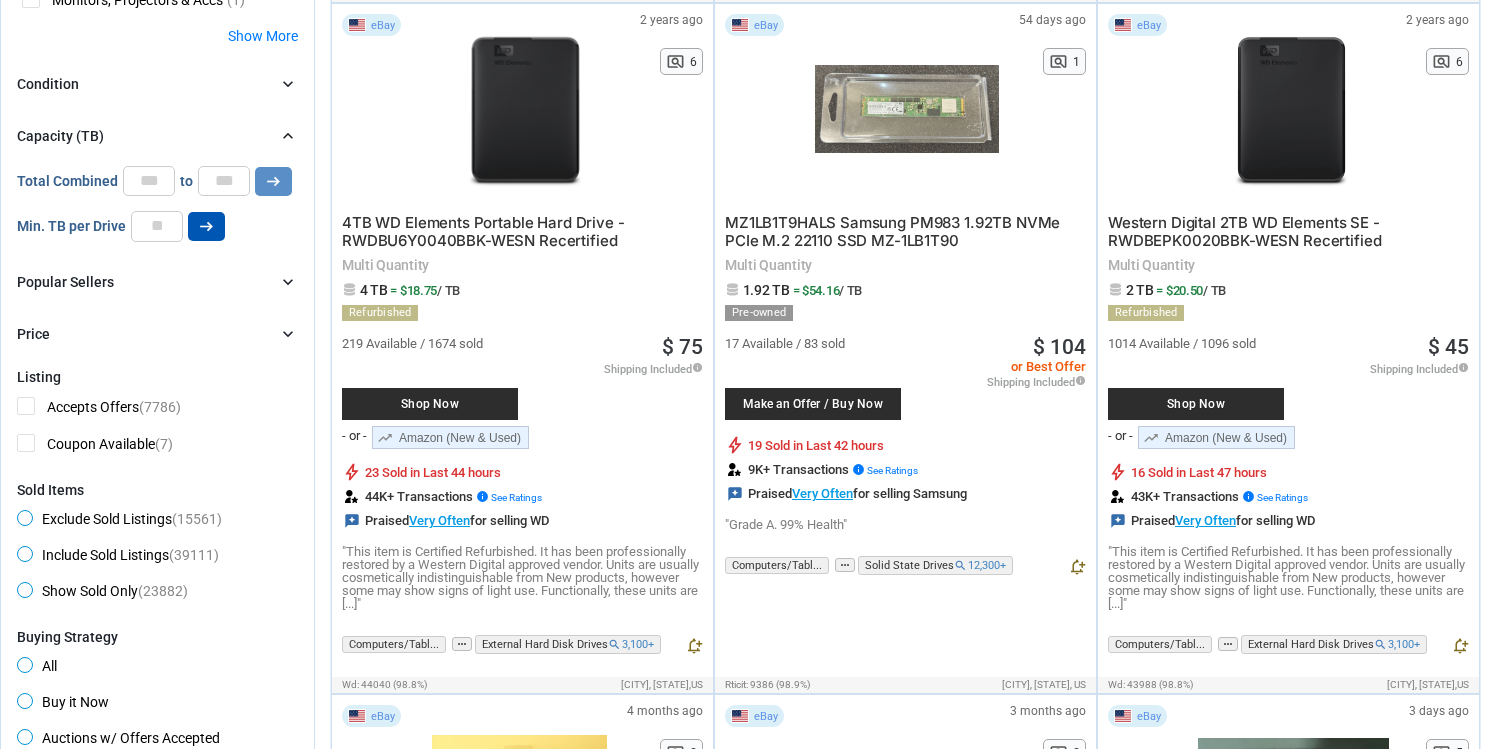 click on "arrow_right_alt" at bounding box center [206, 226] 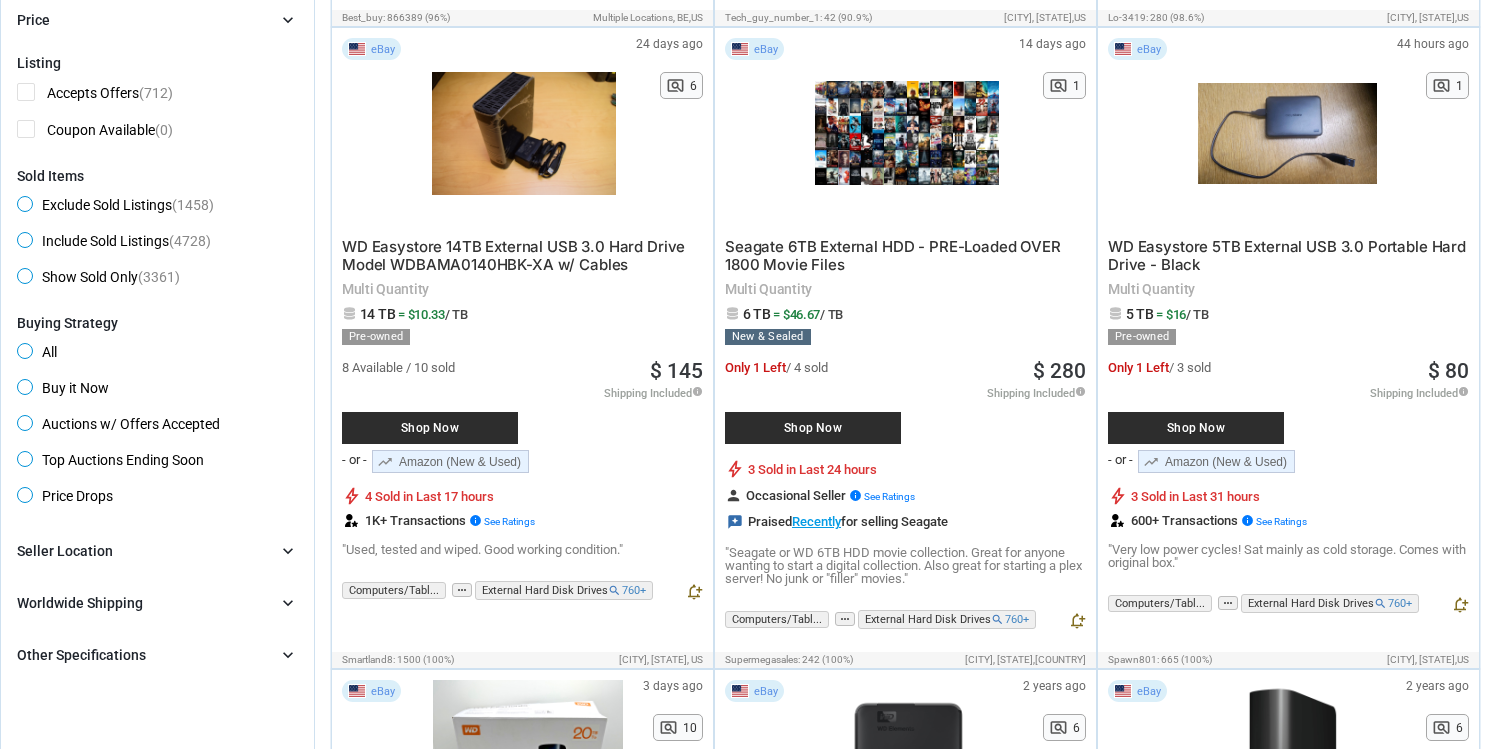 scroll, scrollTop: 925, scrollLeft: 0, axis: vertical 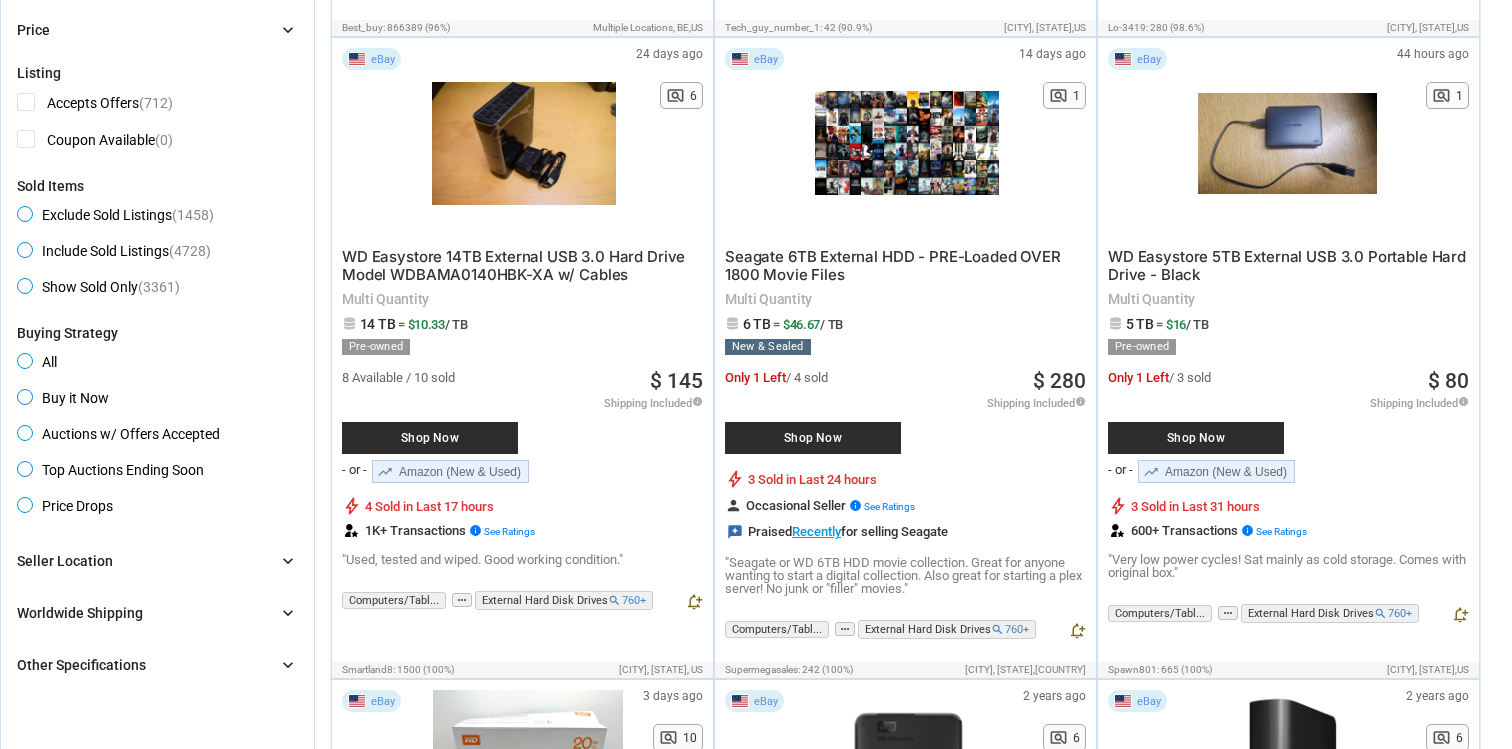 click on "Other Specifications" at bounding box center [81, 665] 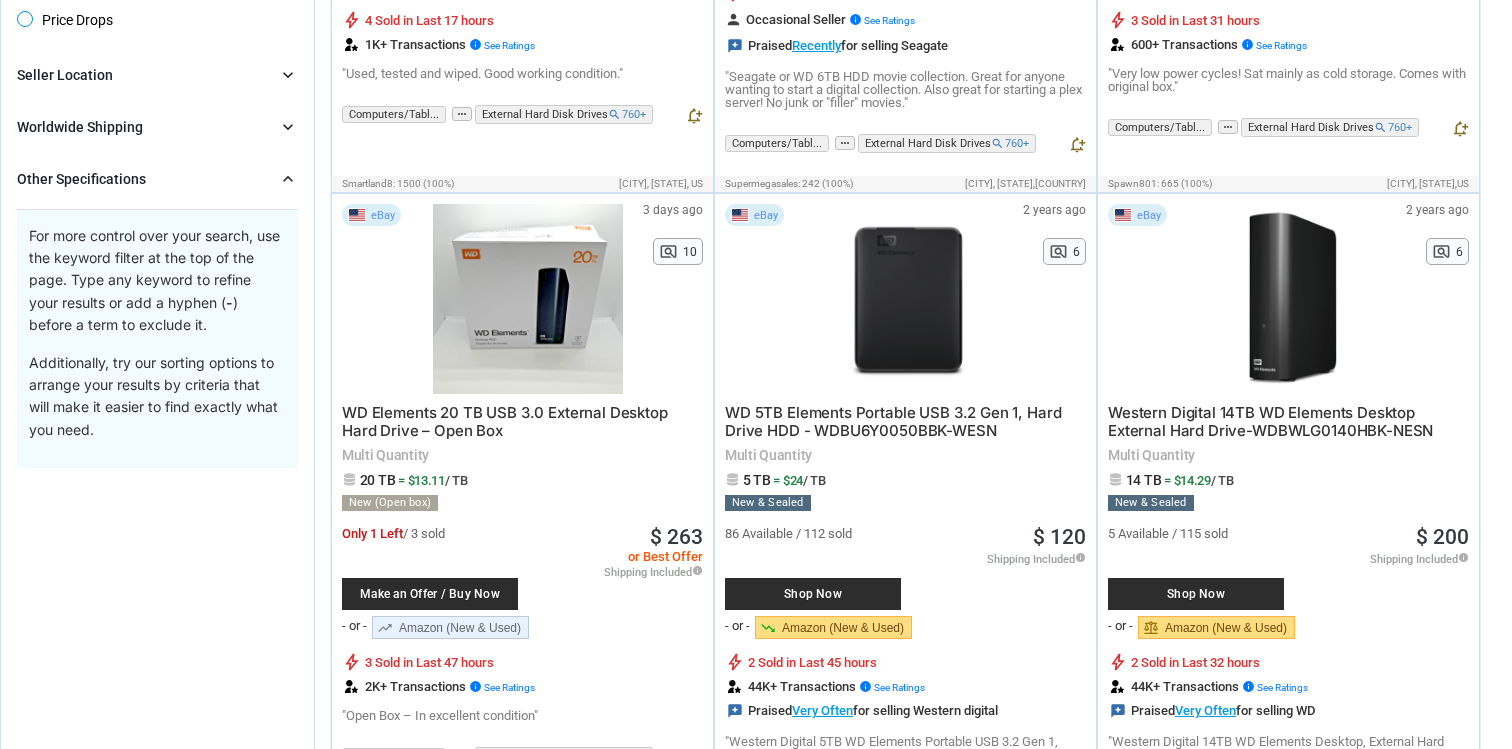scroll, scrollTop: 1425, scrollLeft: 0, axis: vertical 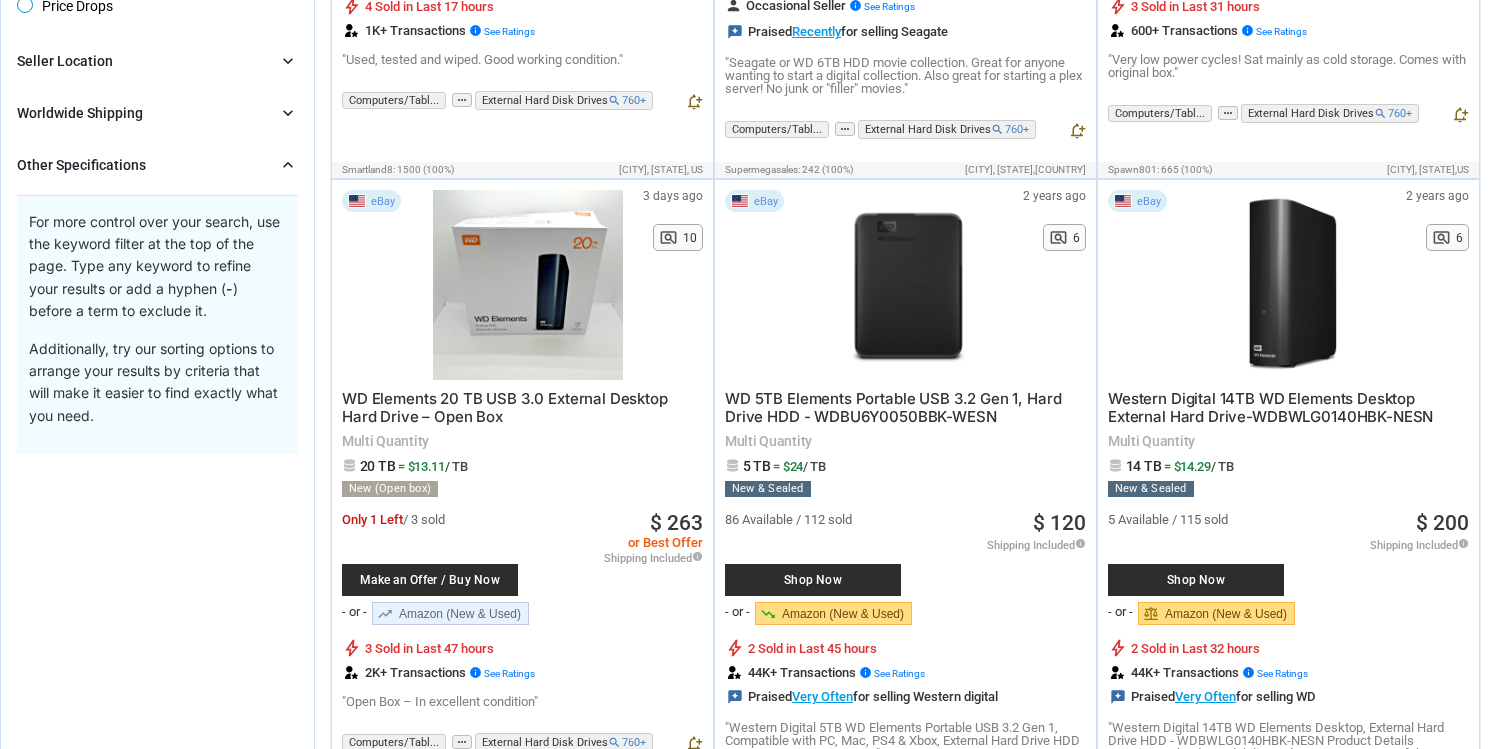 click on "Other Specifications" at bounding box center [81, 165] 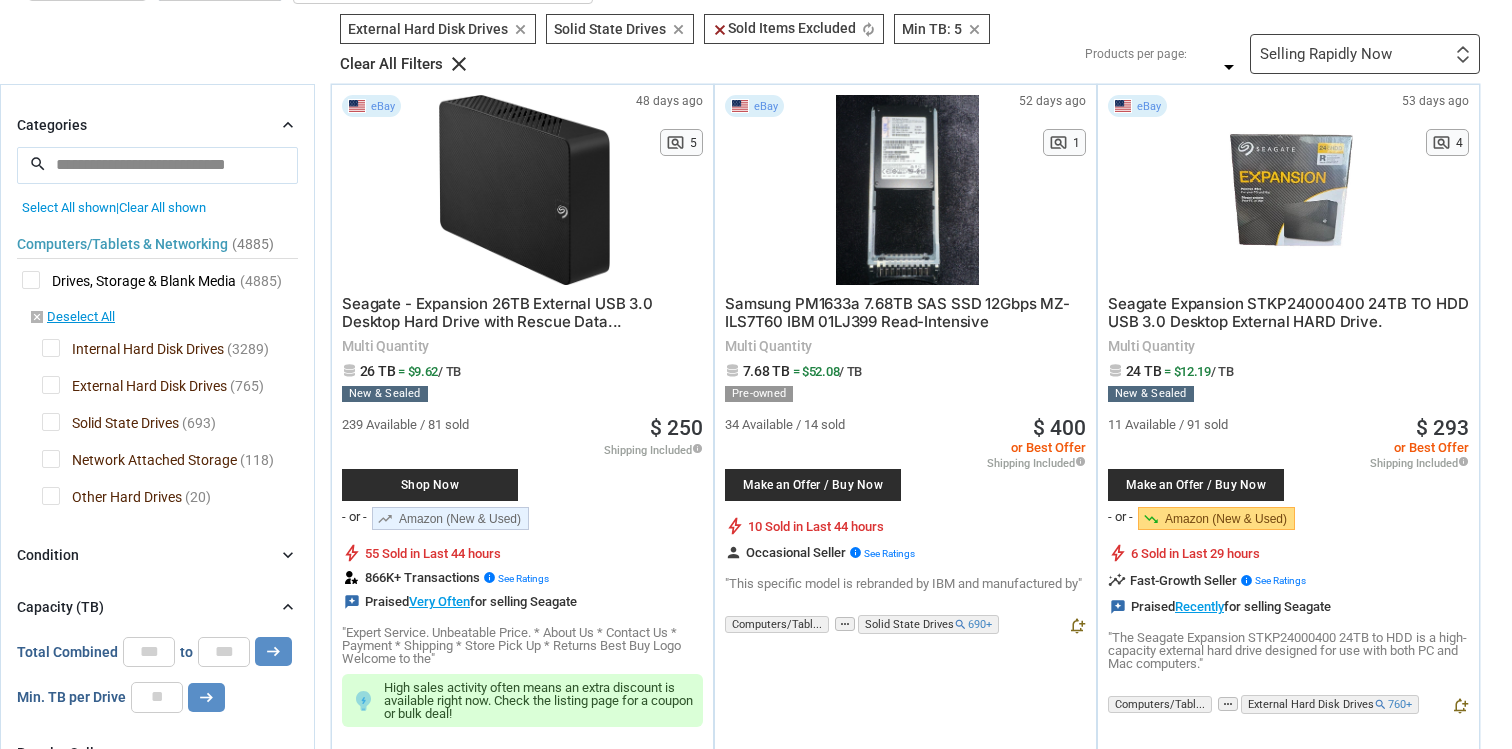 scroll, scrollTop: 0, scrollLeft: 0, axis: both 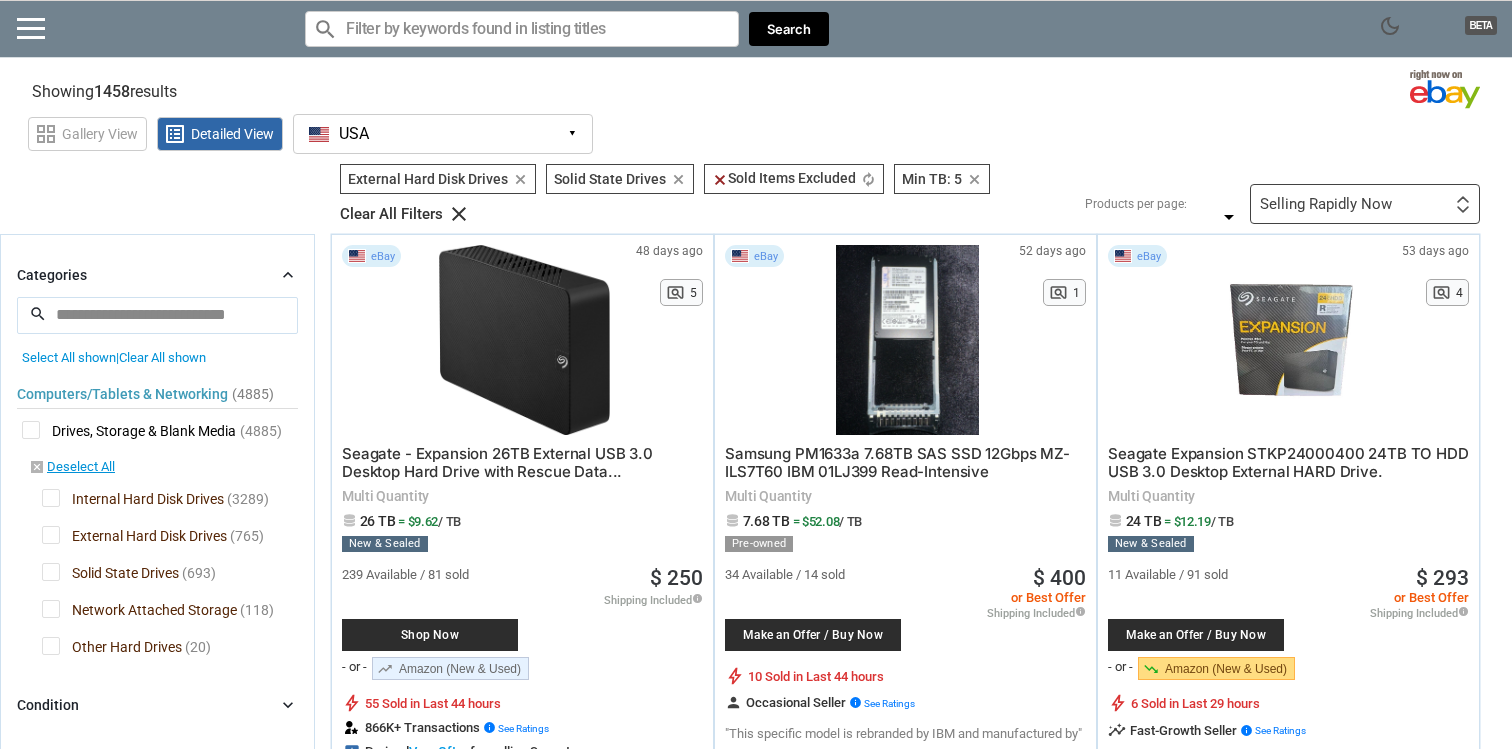 click at bounding box center (522, 29) 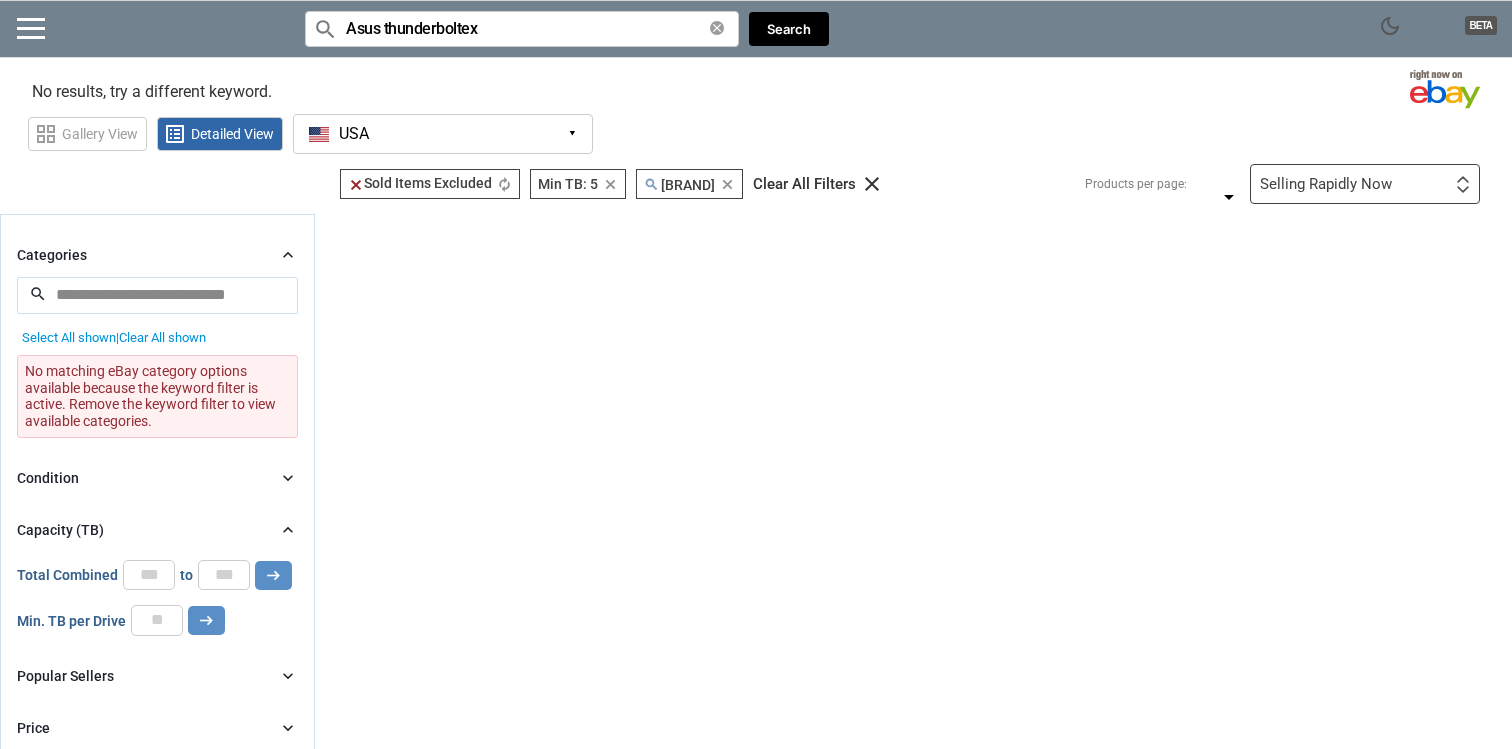 click on "Asus thunderboltex" at bounding box center [522, 29] 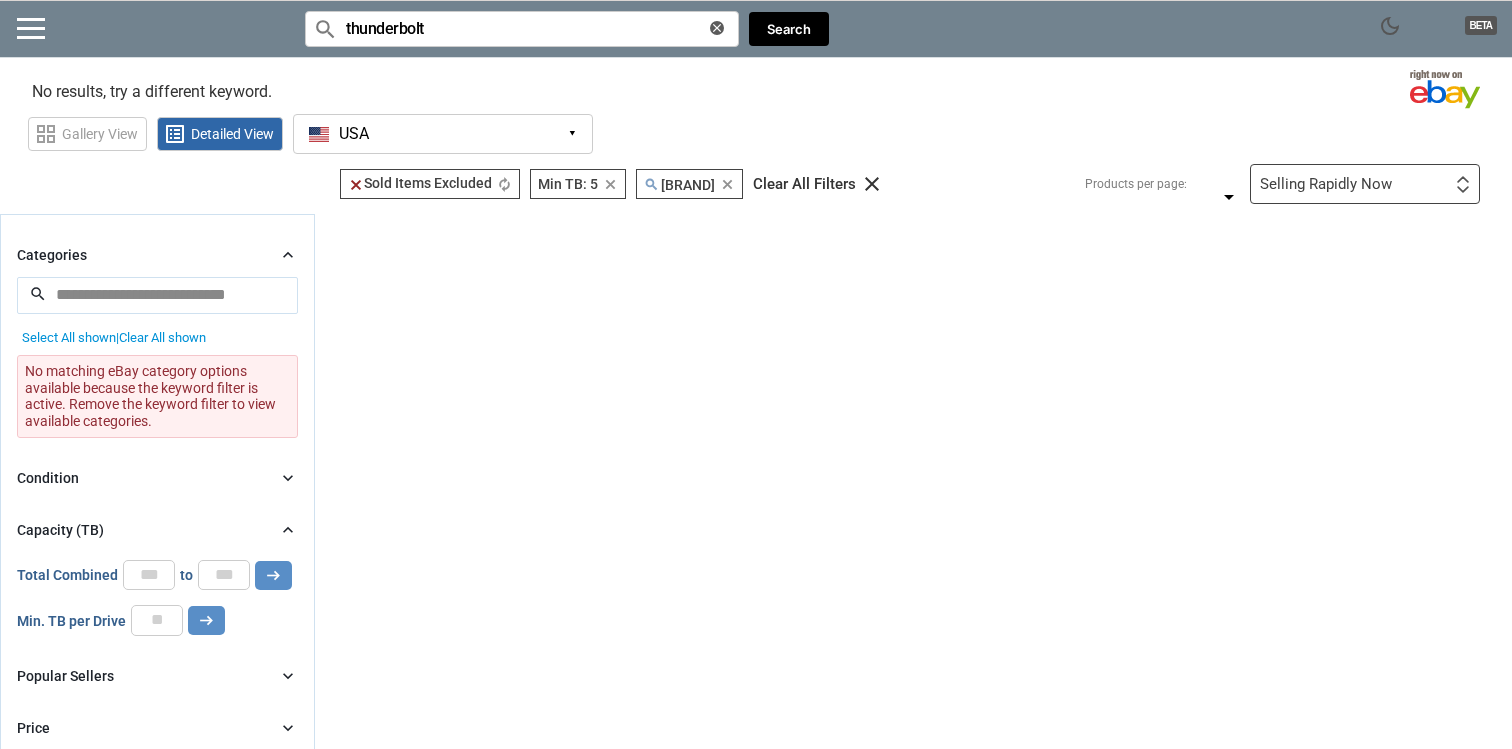 type on "thunderbolt" 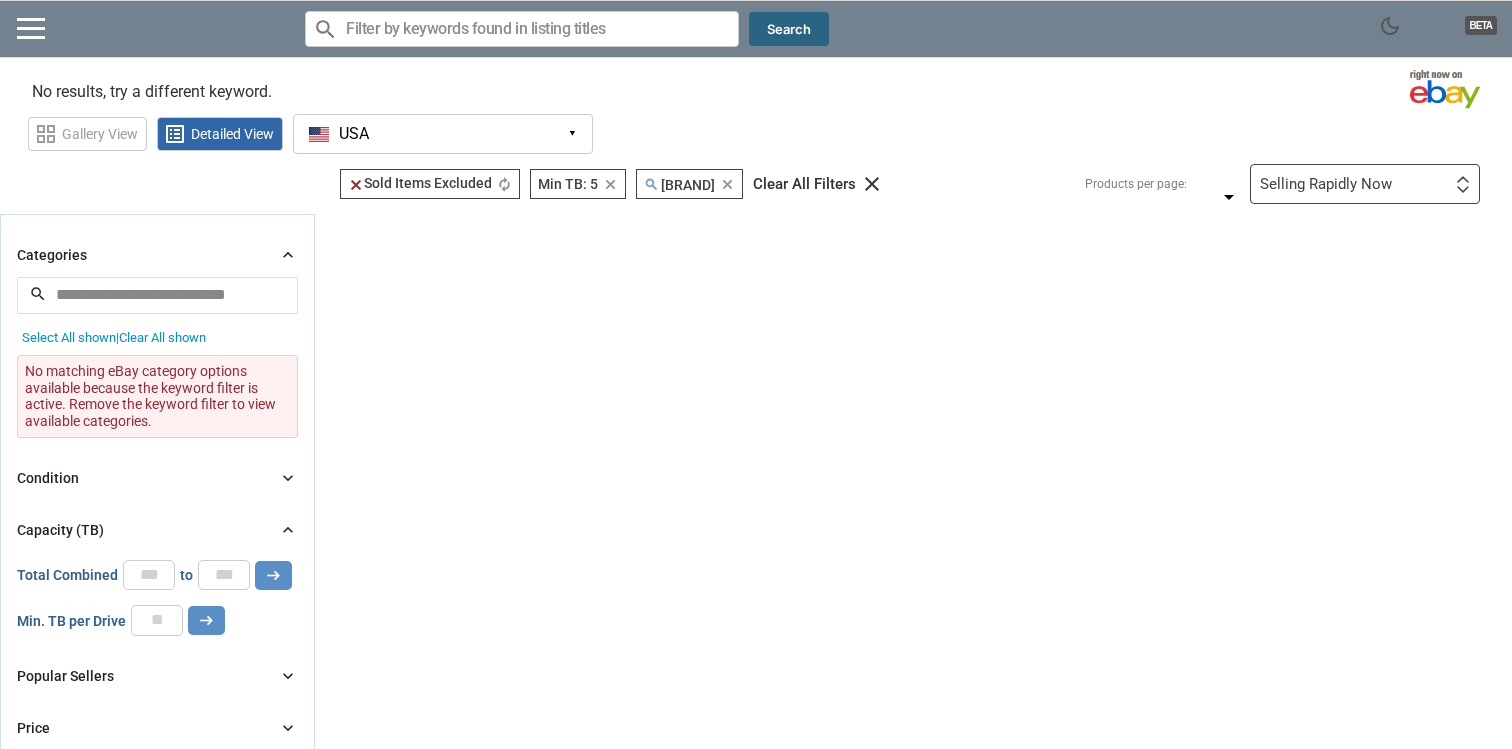 click on "Search" at bounding box center [789, 29] 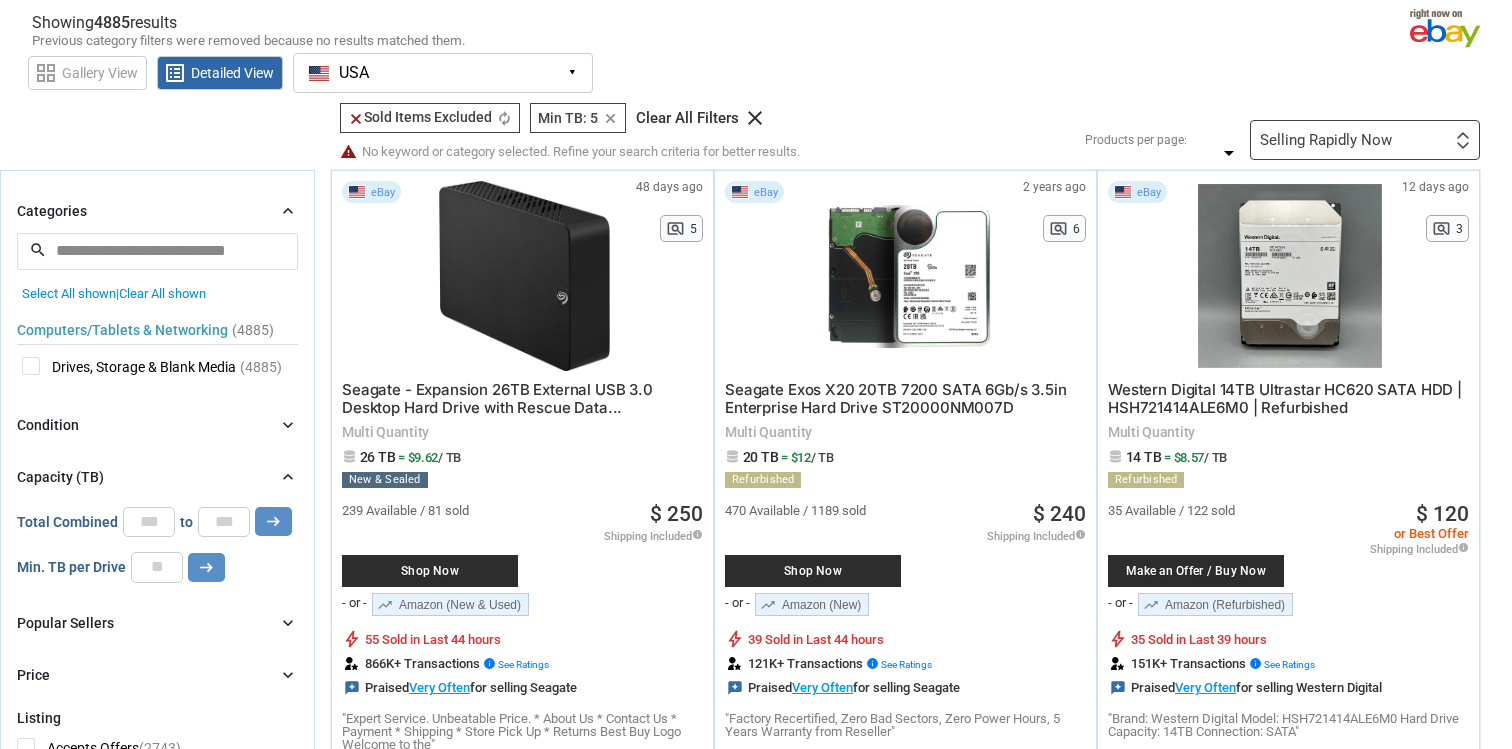 scroll, scrollTop: 63, scrollLeft: 0, axis: vertical 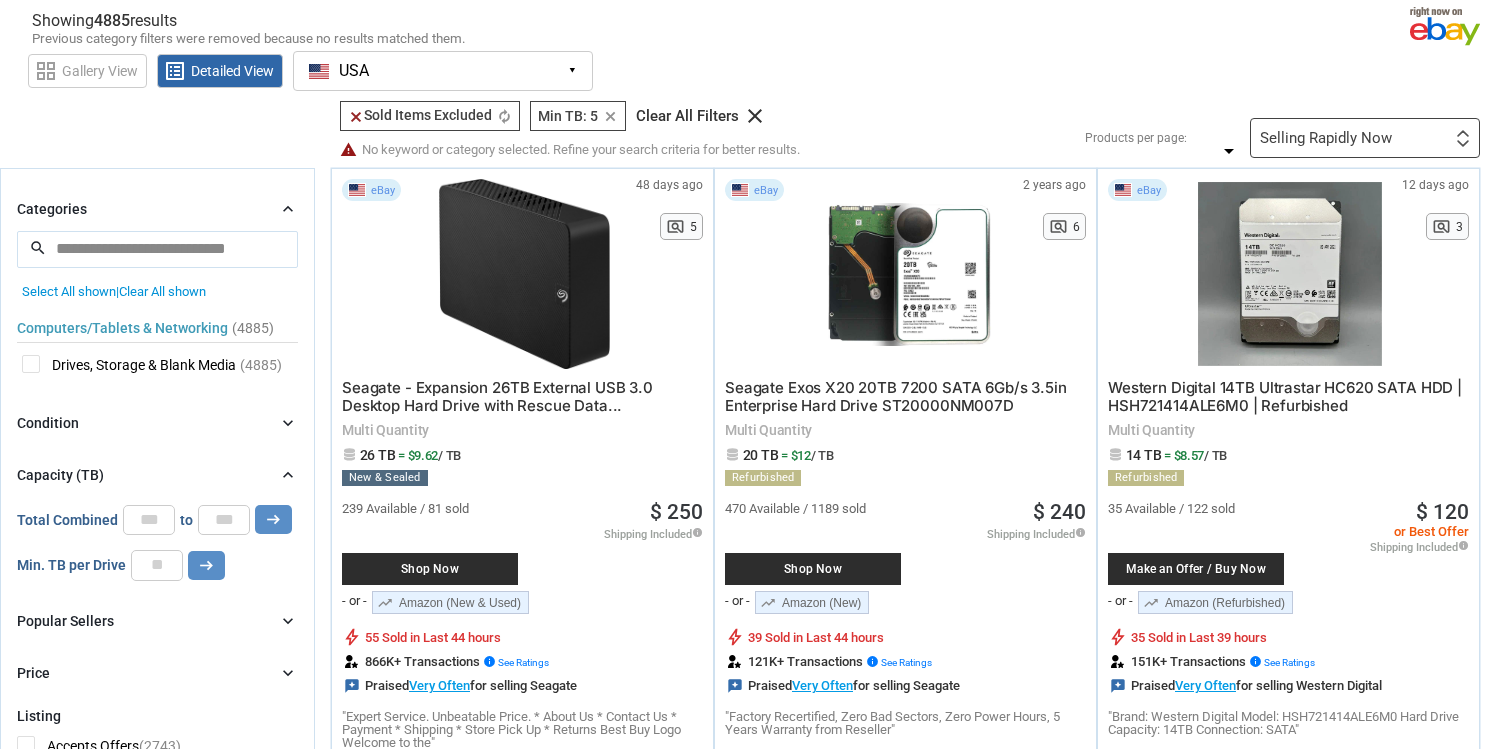 click on "Selling Rapidly Now" at bounding box center (1326, 138) 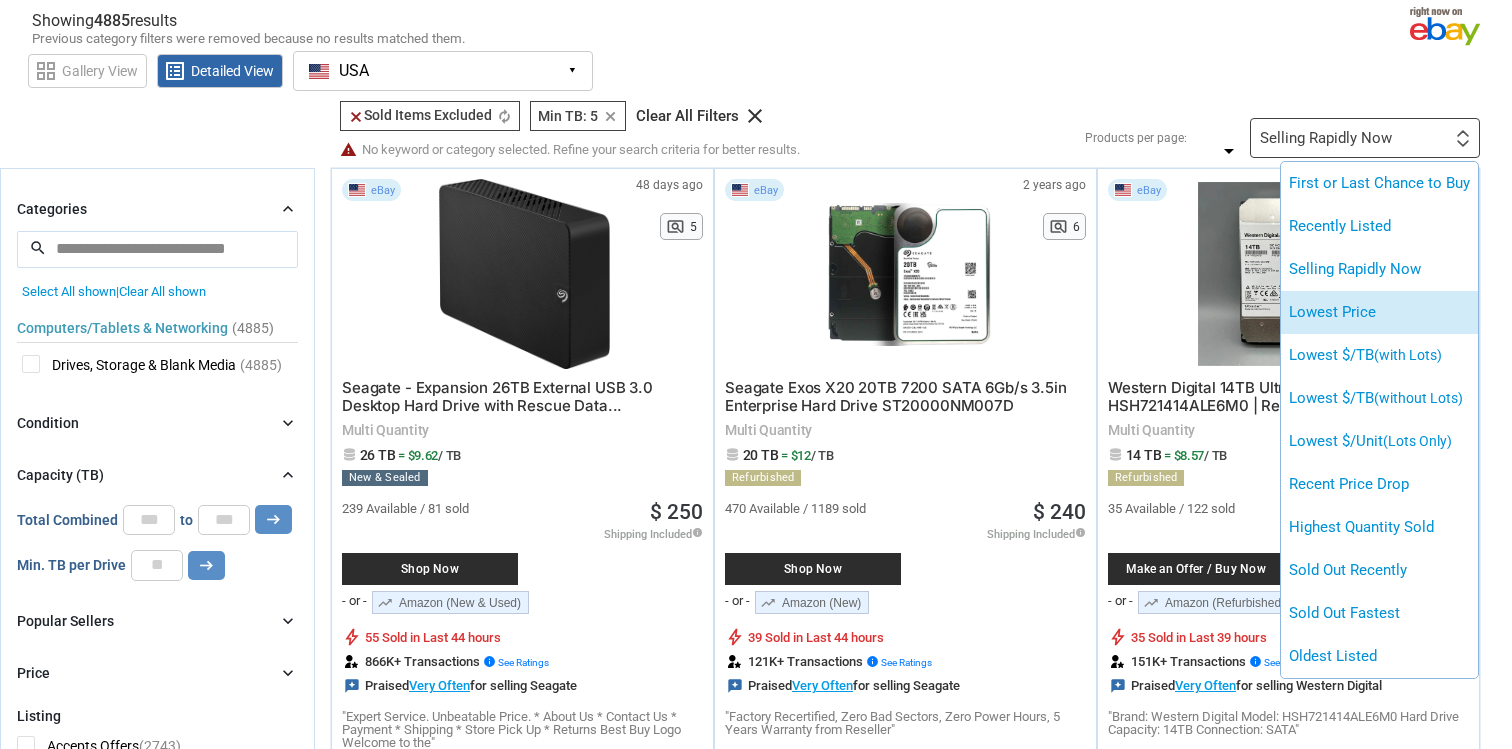 click on "Lowest Price" at bounding box center [1379, 312] 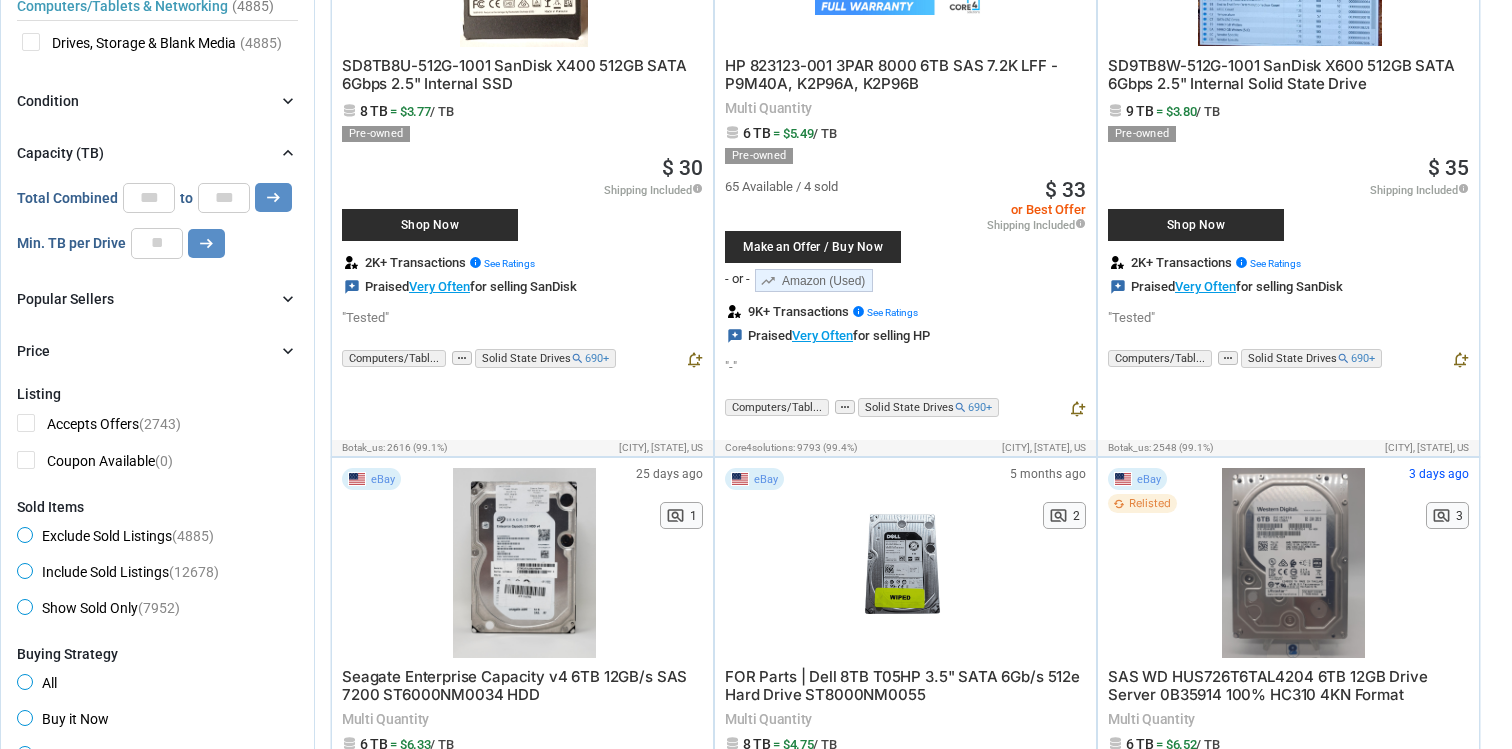 scroll, scrollTop: 114, scrollLeft: 0, axis: vertical 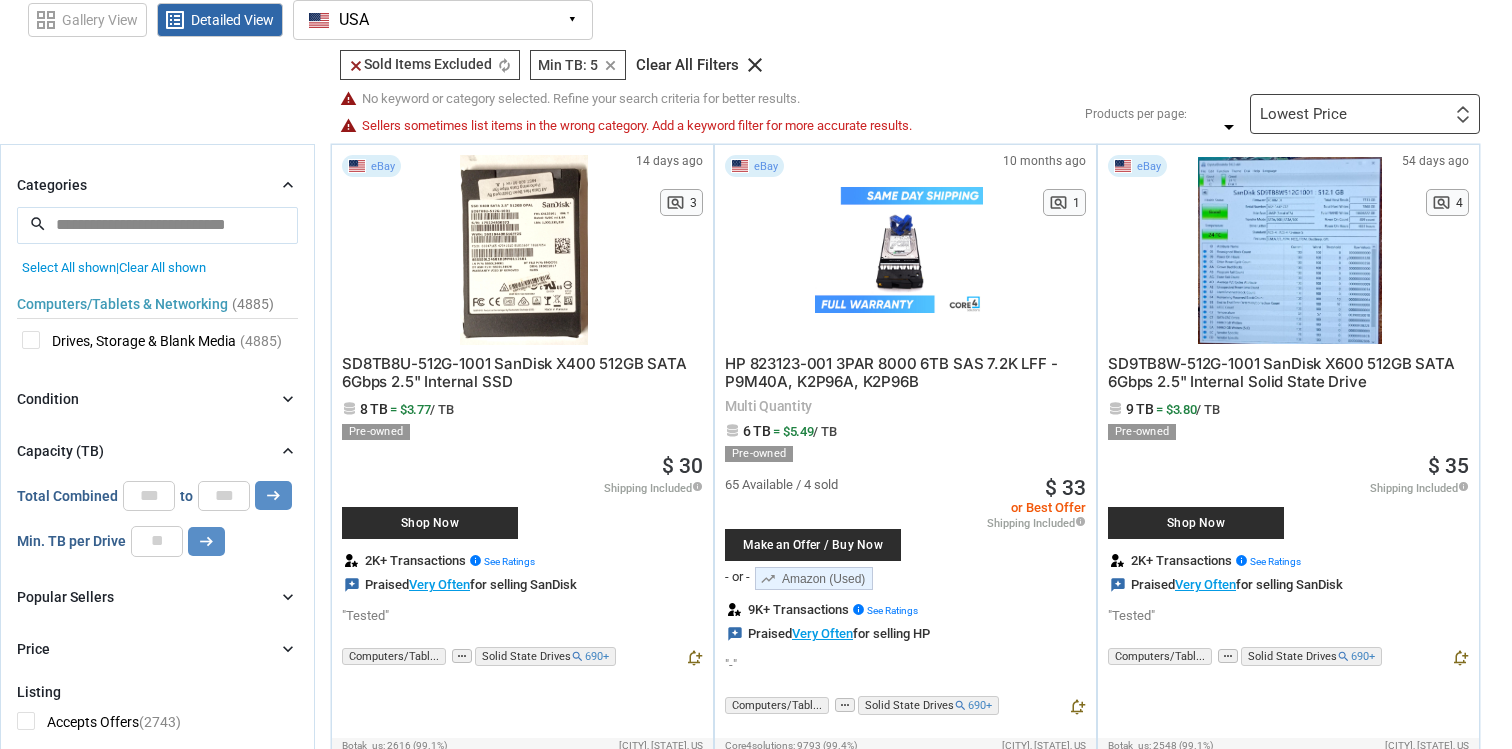 click on "Condition" at bounding box center [48, 399] 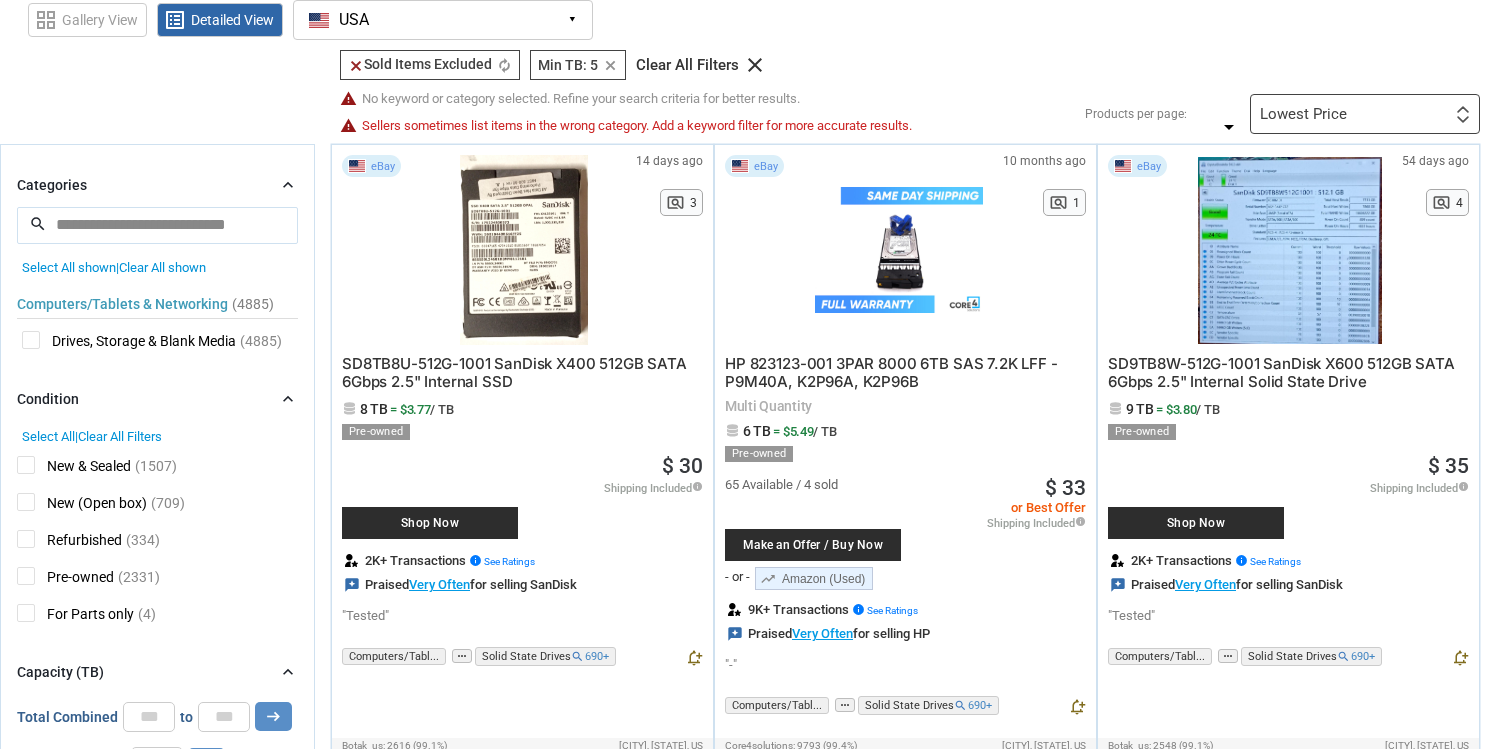 click on "Condition" at bounding box center [48, 399] 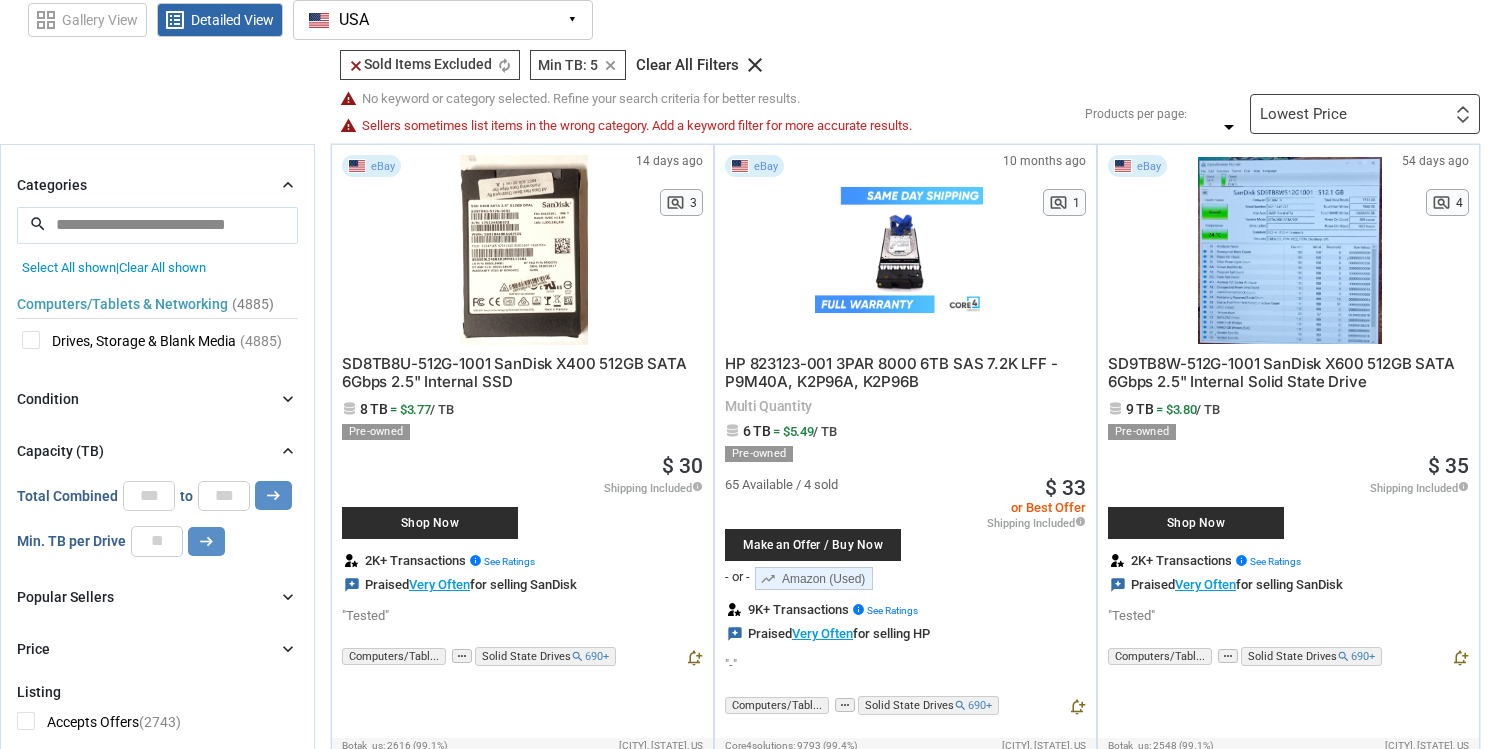 click on "Condition" at bounding box center [48, 399] 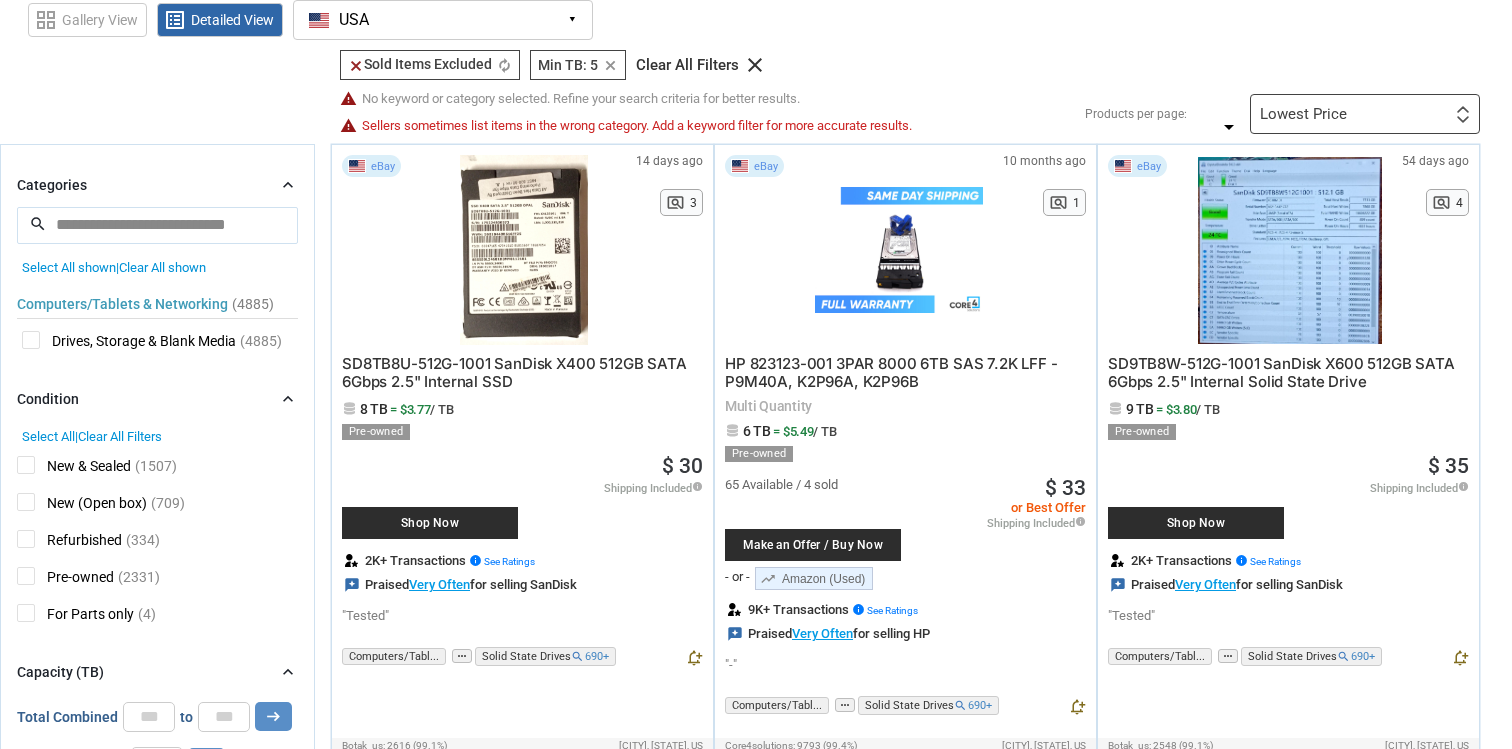 click on "Refurbished" at bounding box center (69, 542) 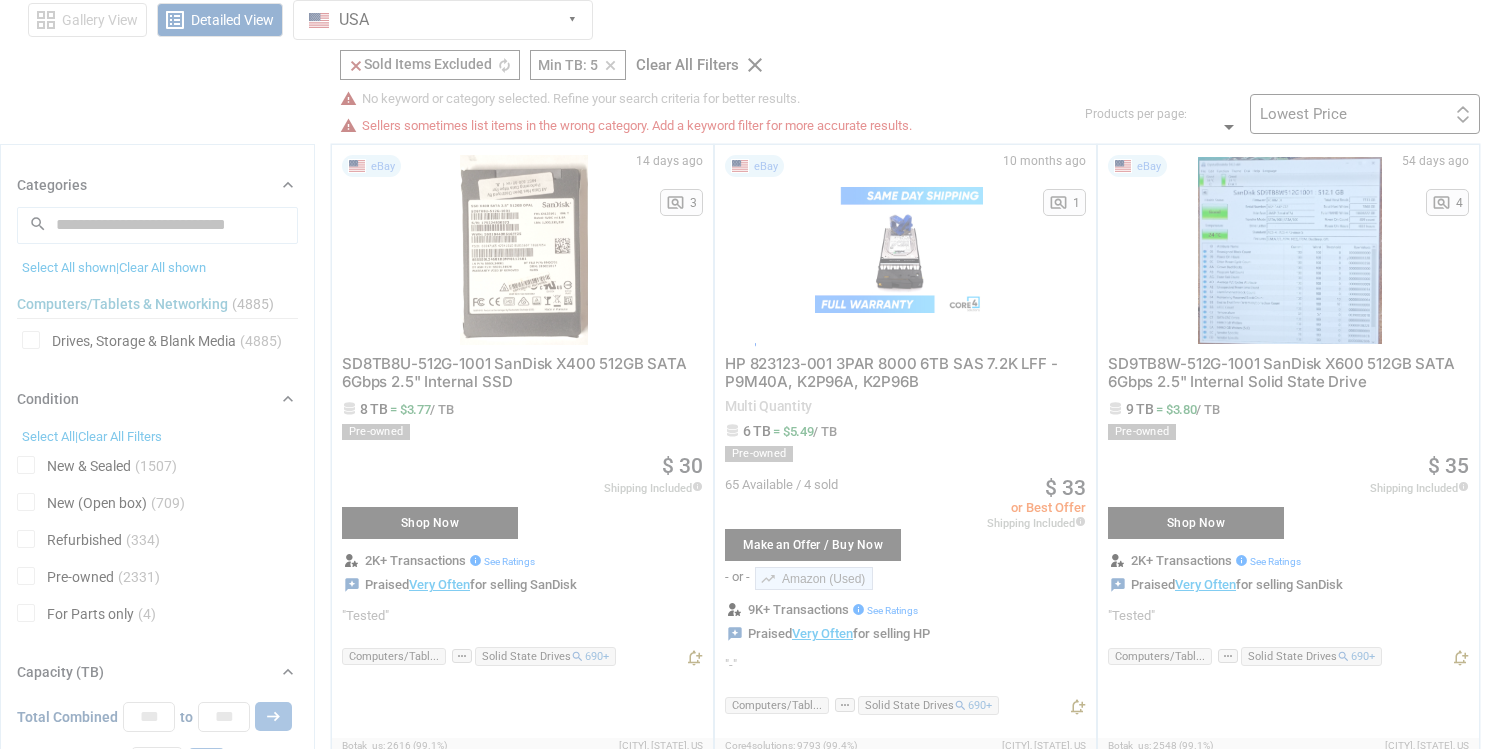click at bounding box center (756, 374) 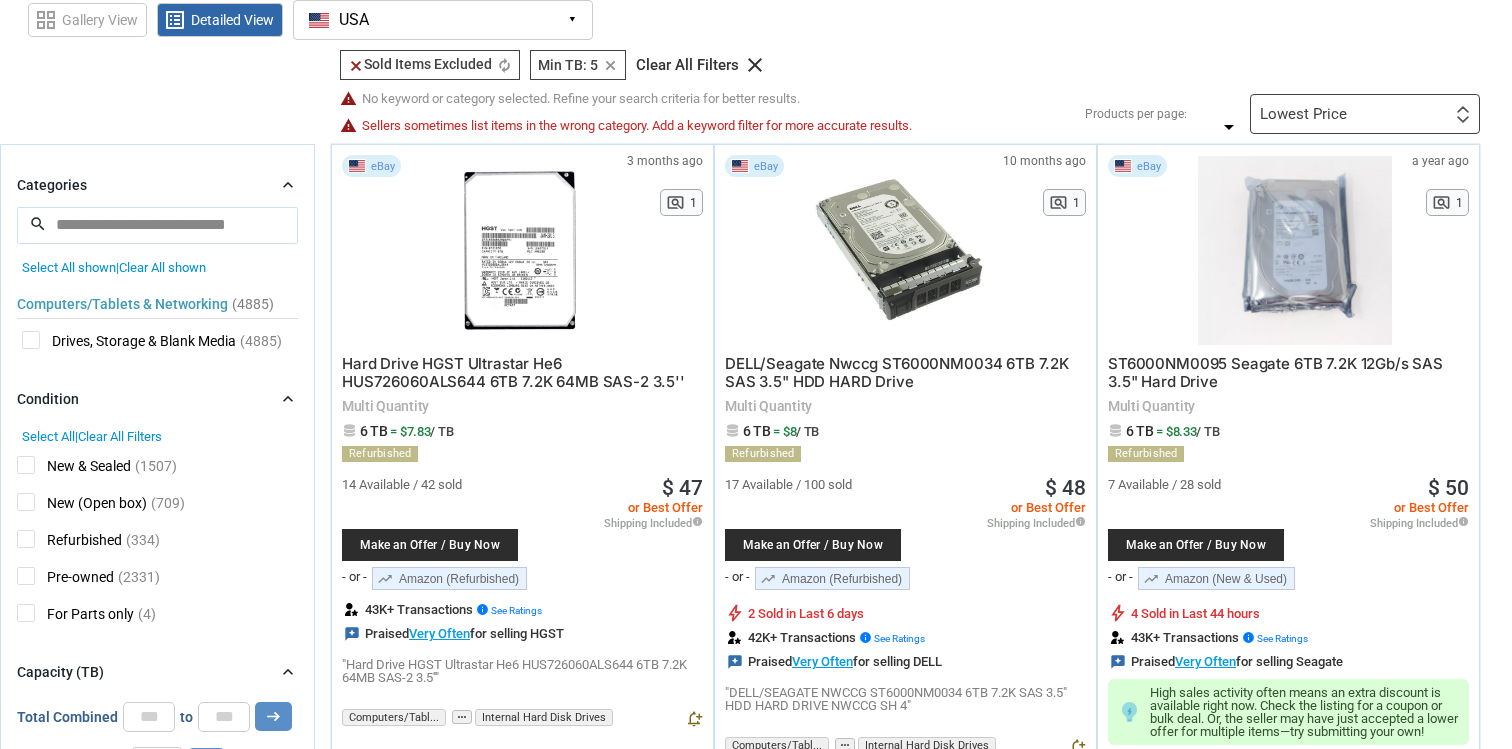 click on "New (Open box)" at bounding box center (82, 505) 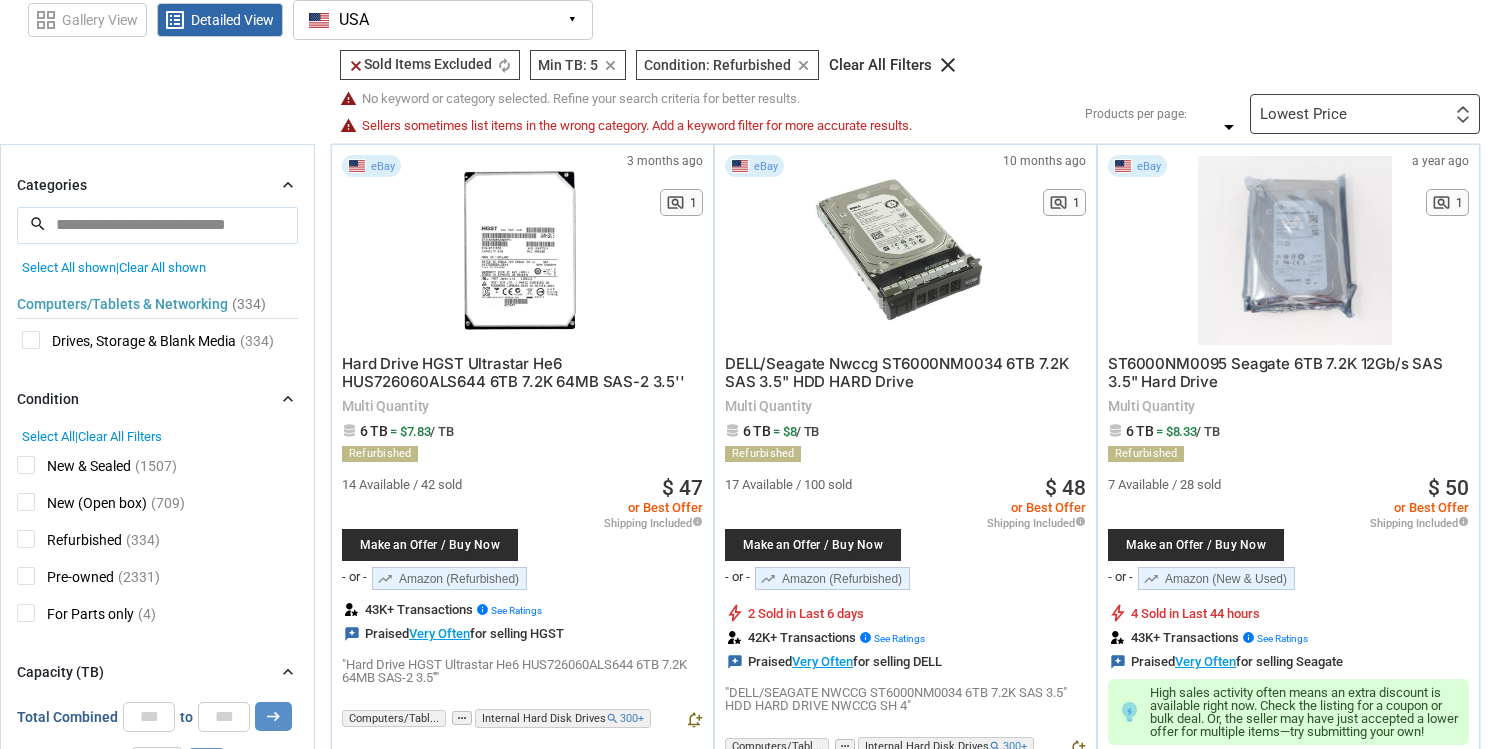 click on "New & Sealed" at bounding box center (74, 468) 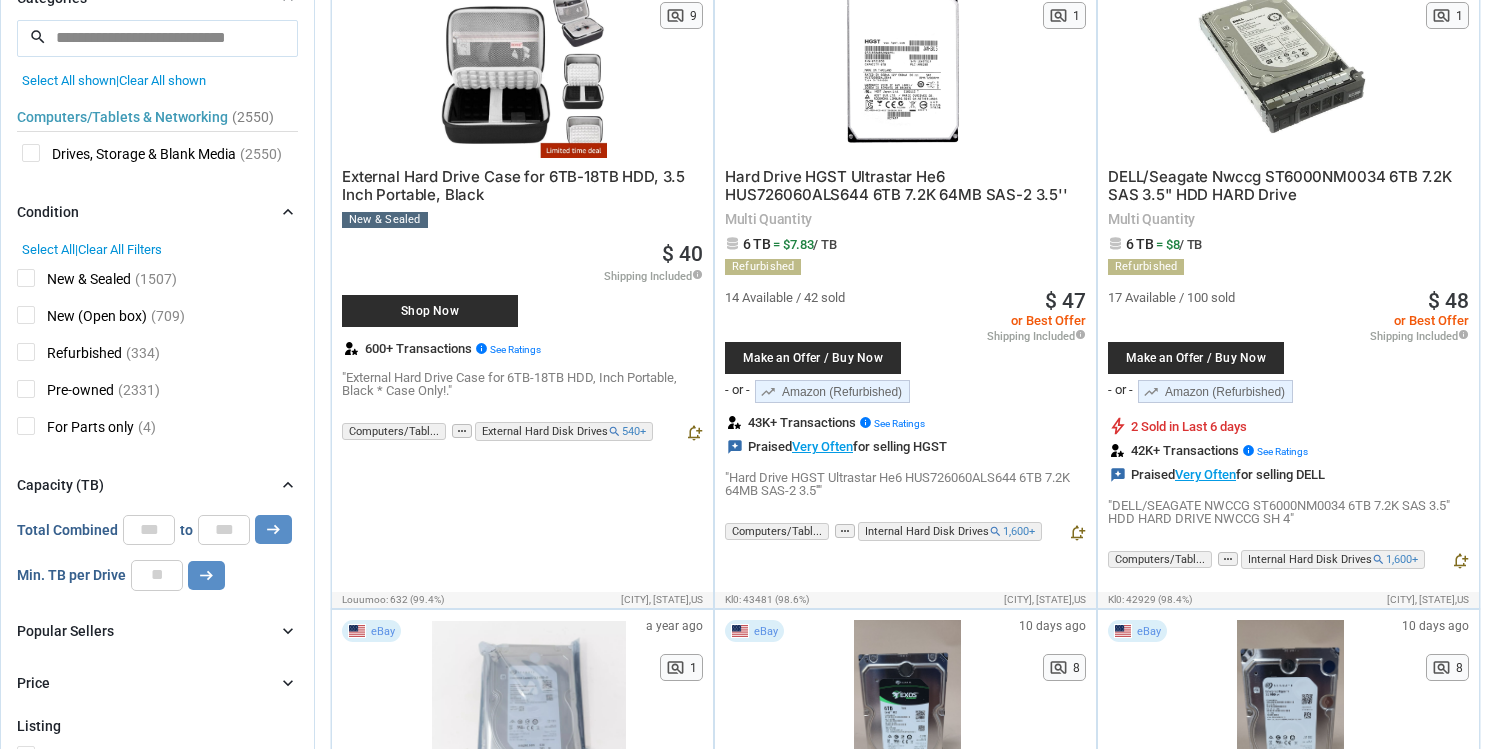 scroll, scrollTop: 340, scrollLeft: 0, axis: vertical 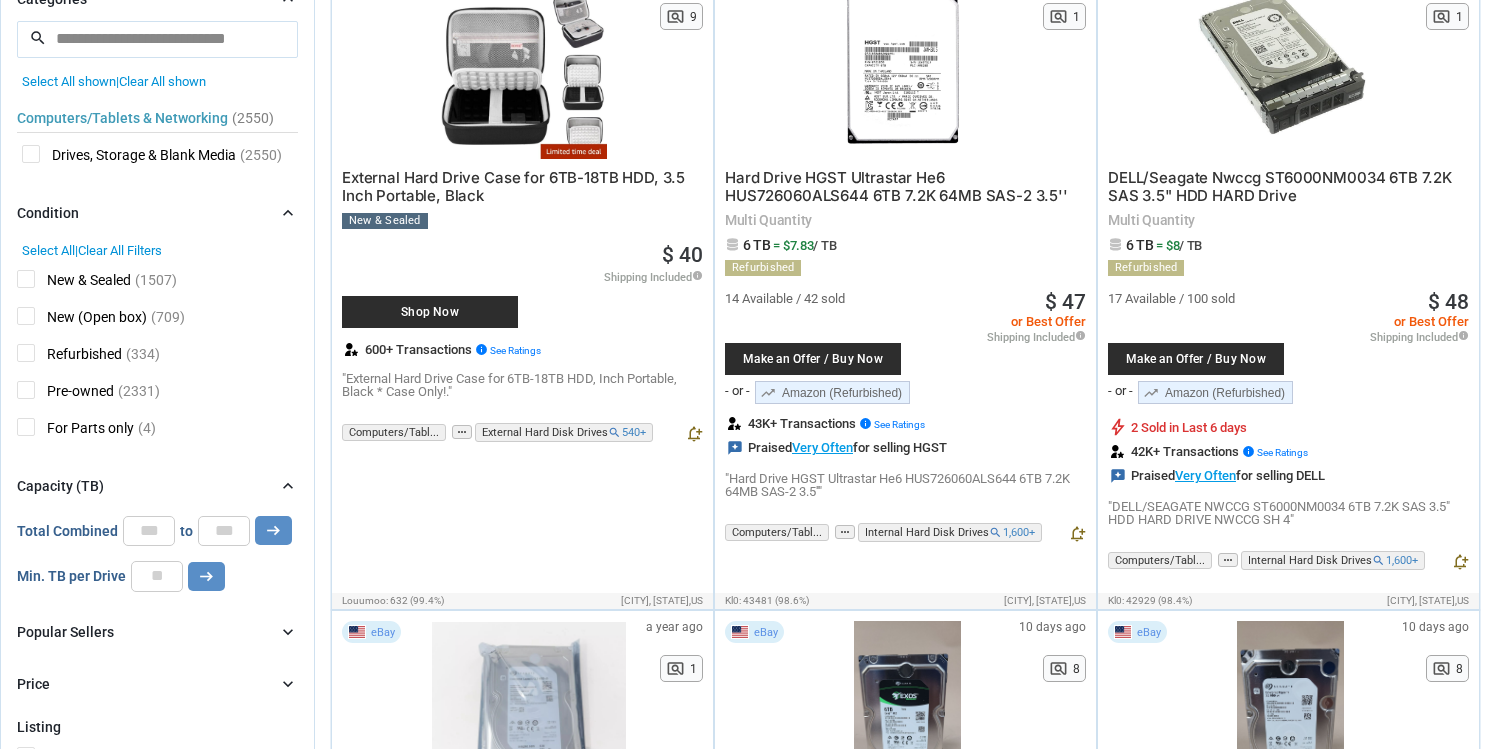 click on "Computers/Tablets & Networking" at bounding box center (122, 118) 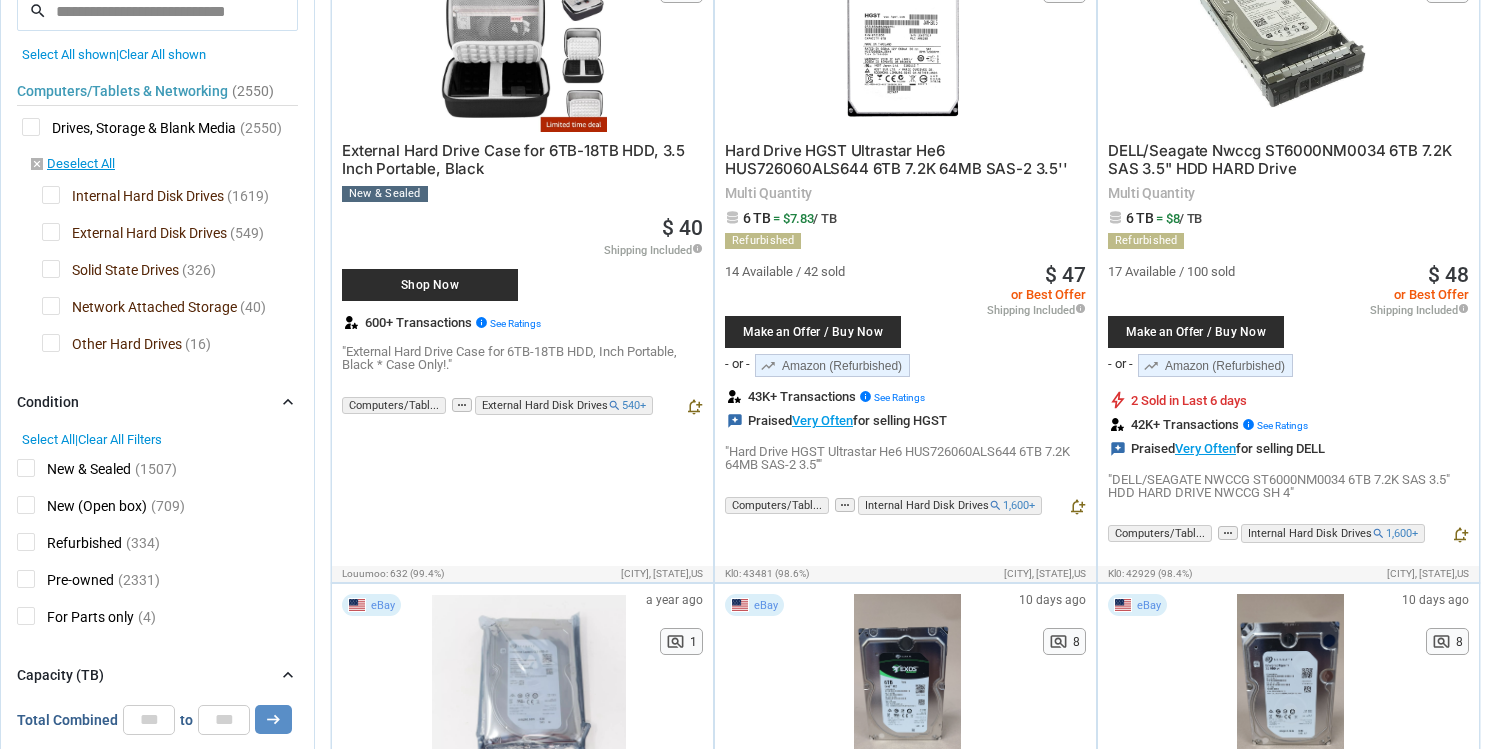 click on "Network Attached Storage" at bounding box center [139, 309] 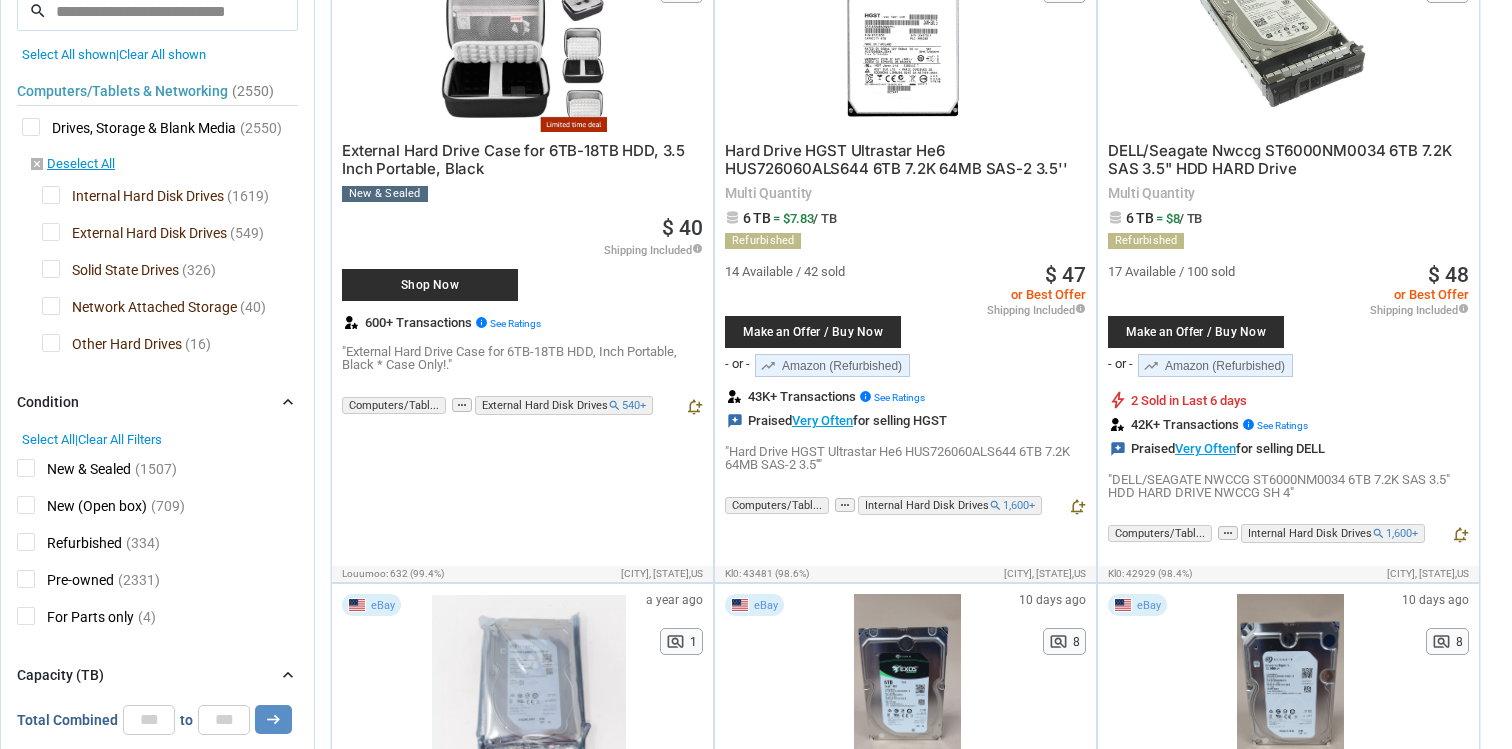 click at bounding box center [756, 374] 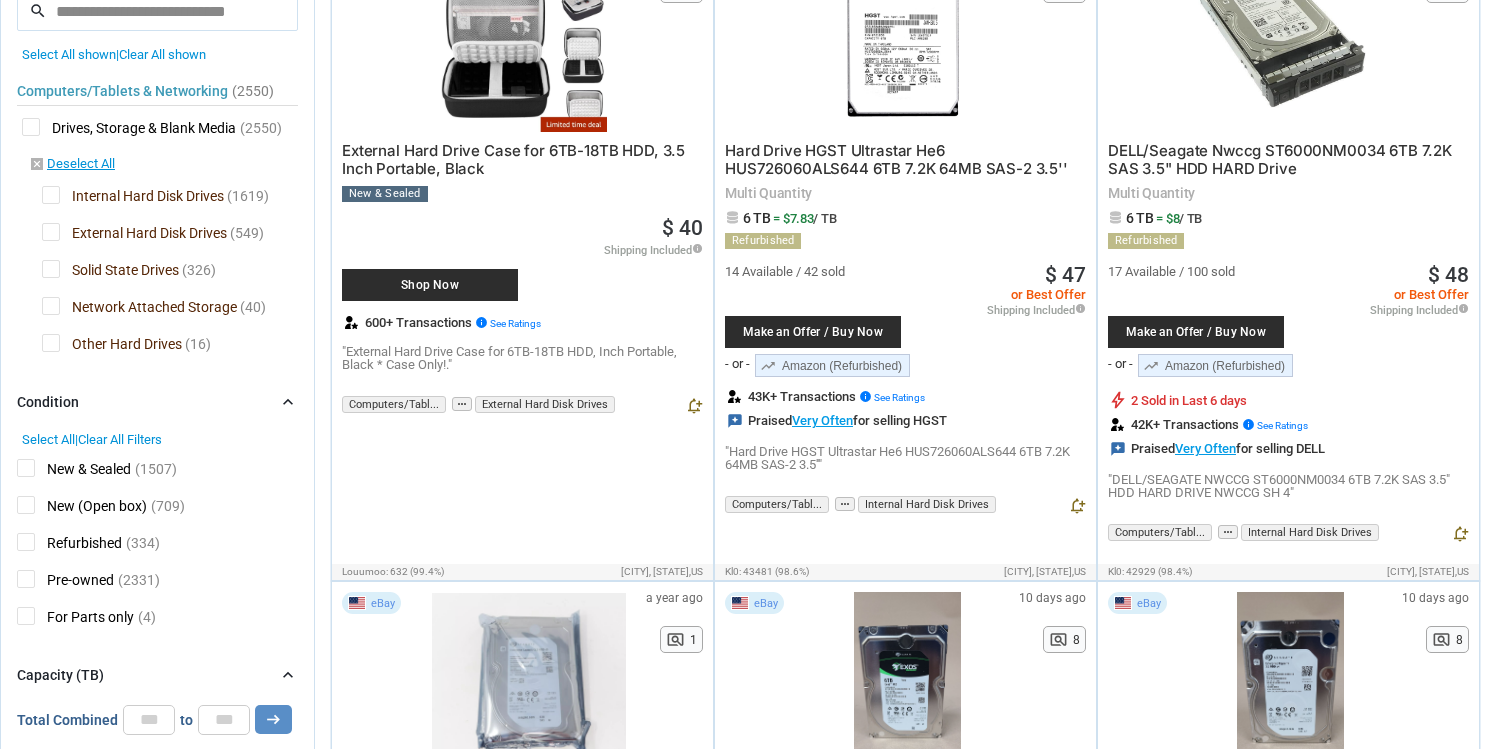click on "Internal Hard Disk Drives" at bounding box center (133, 198) 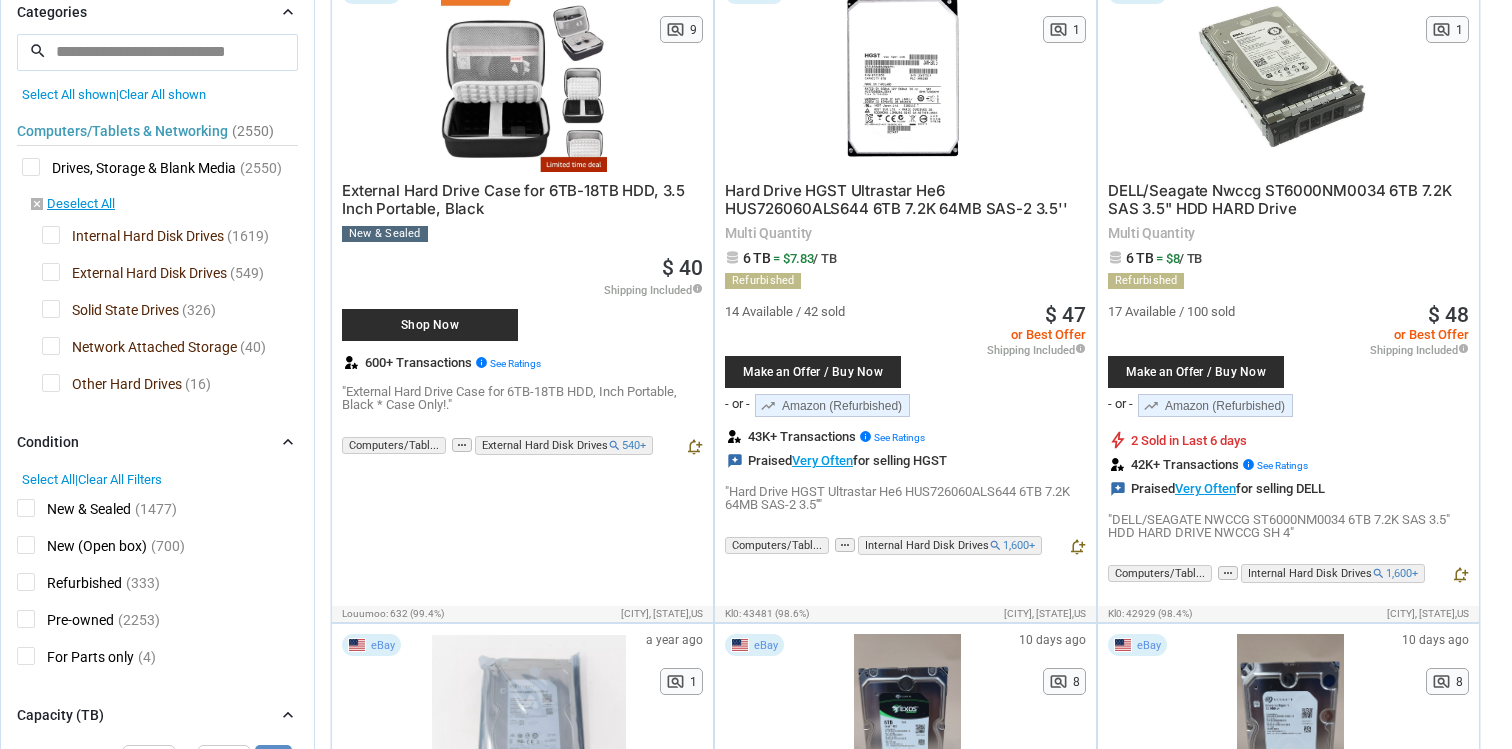 click on "Other Hard Drives" at bounding box center [112, 386] 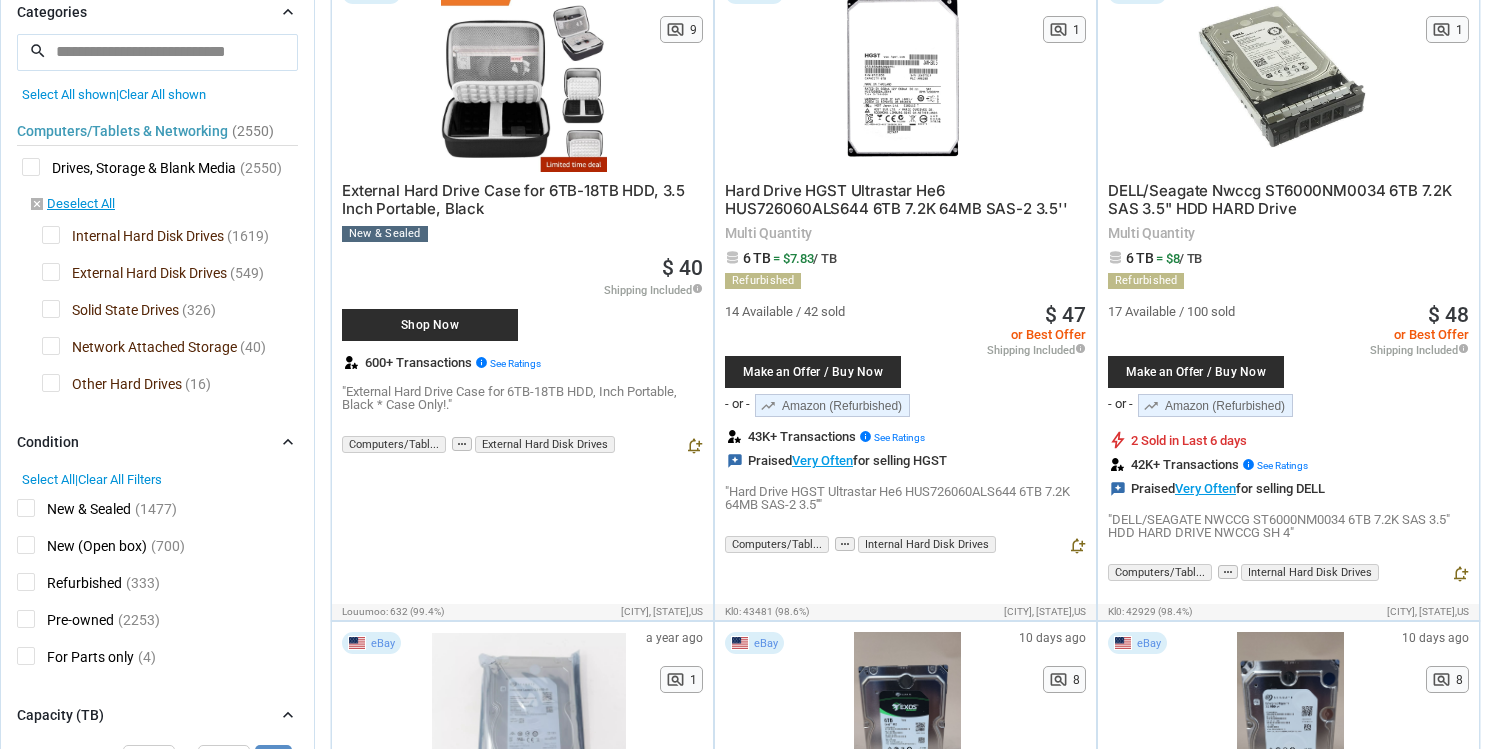 click on "Internal Hard Disk Drives" at bounding box center (133, 238) 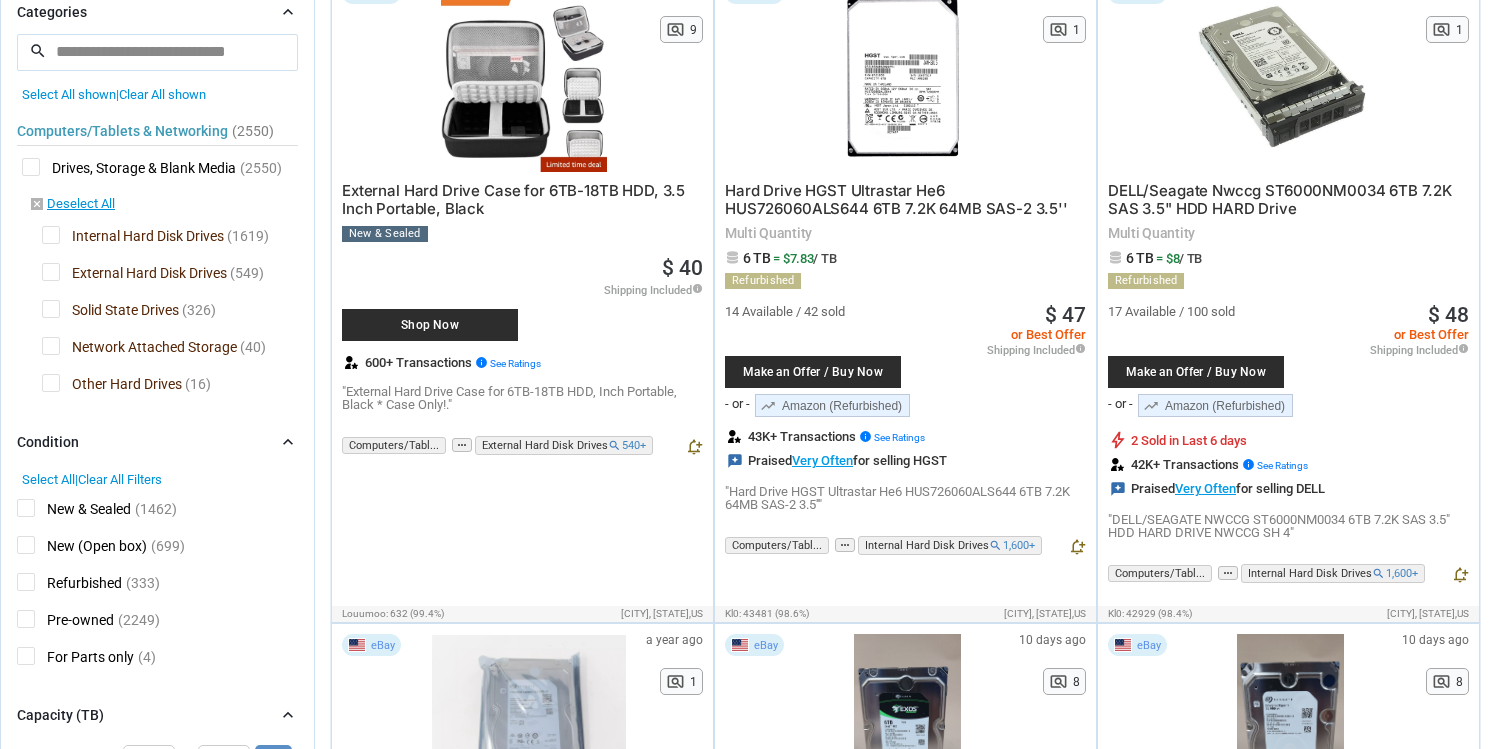 click on "Internal Hard Disk Drives" at bounding box center (133, 238) 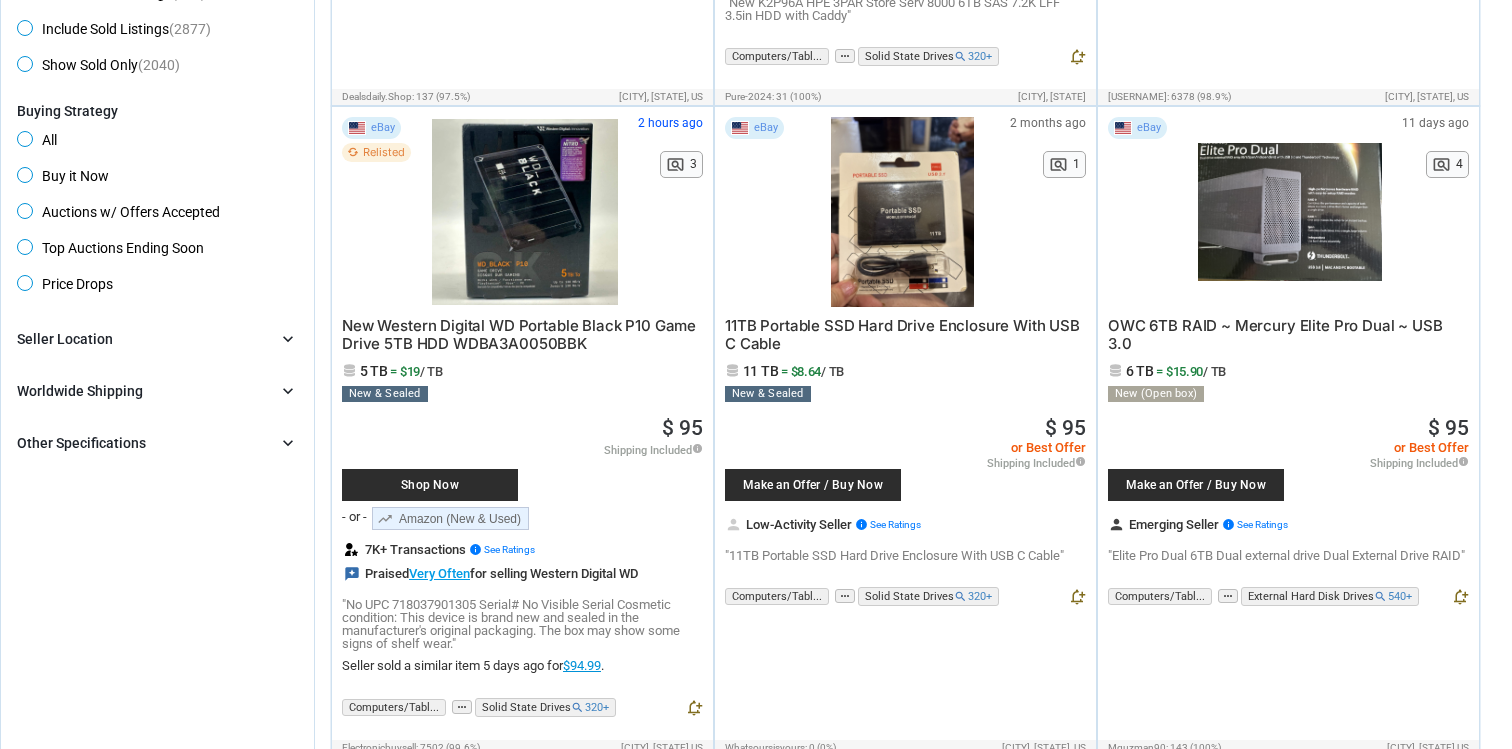 scroll, scrollTop: 1441, scrollLeft: 0, axis: vertical 